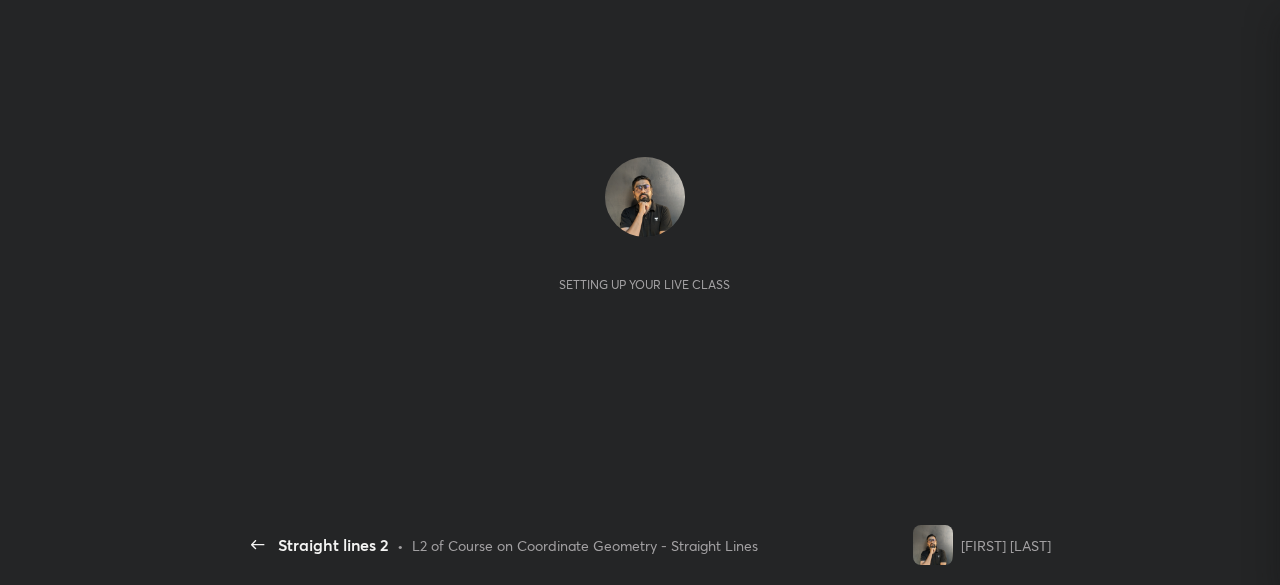 scroll, scrollTop: 0, scrollLeft: 0, axis: both 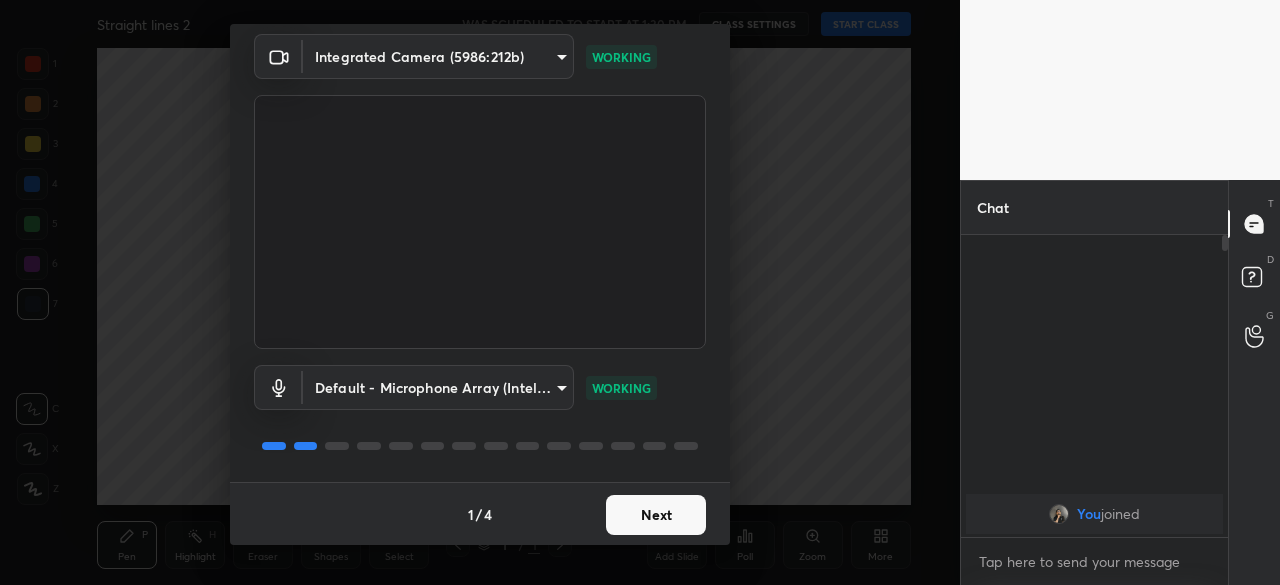 click on "Next" at bounding box center [656, 515] 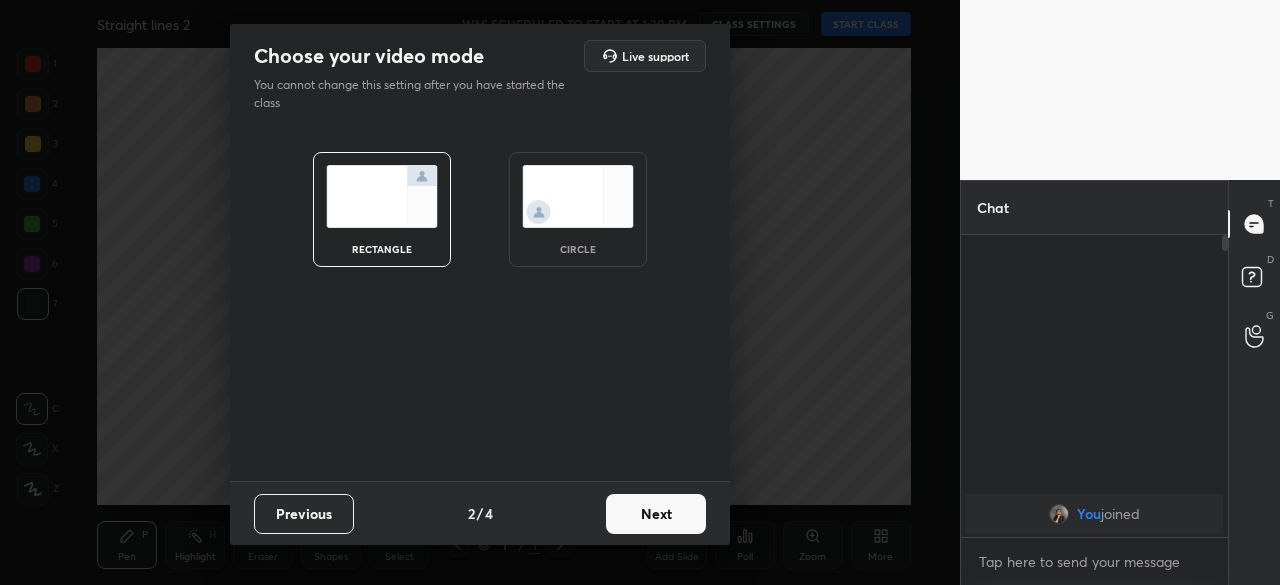scroll, scrollTop: 0, scrollLeft: 0, axis: both 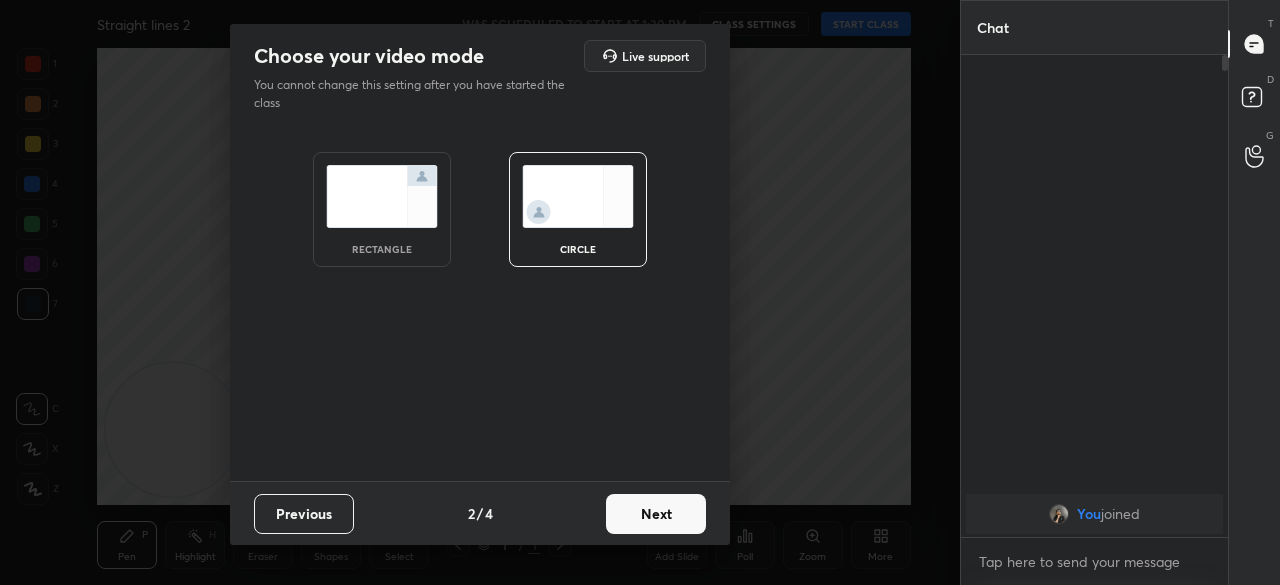 click on "Next" at bounding box center (656, 514) 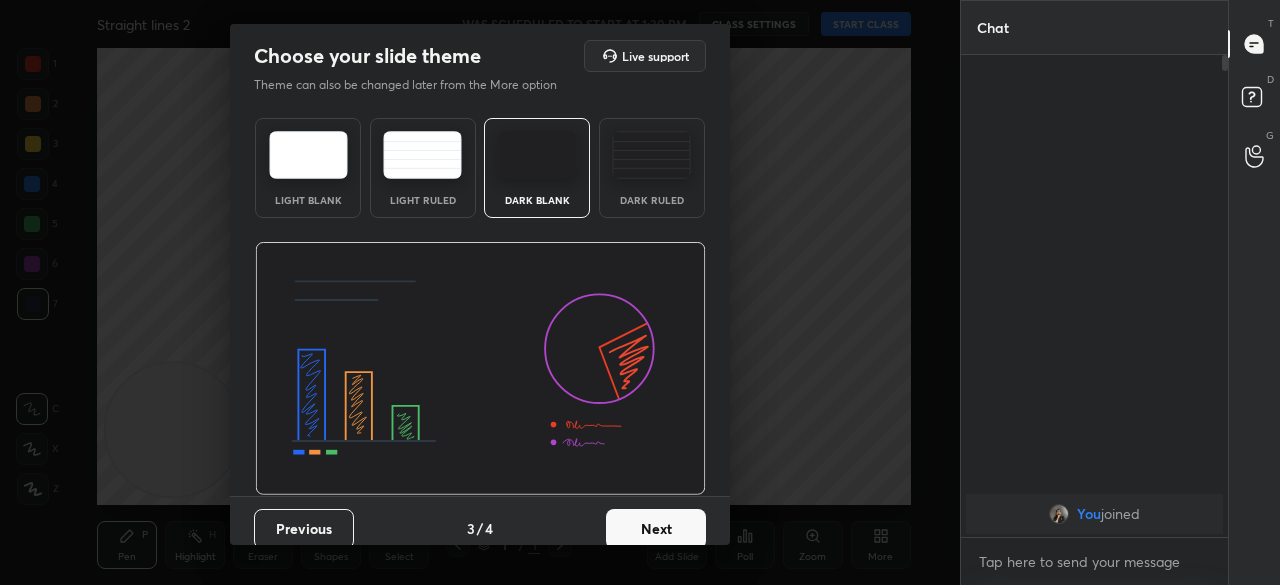 click at bounding box center [651, 155] 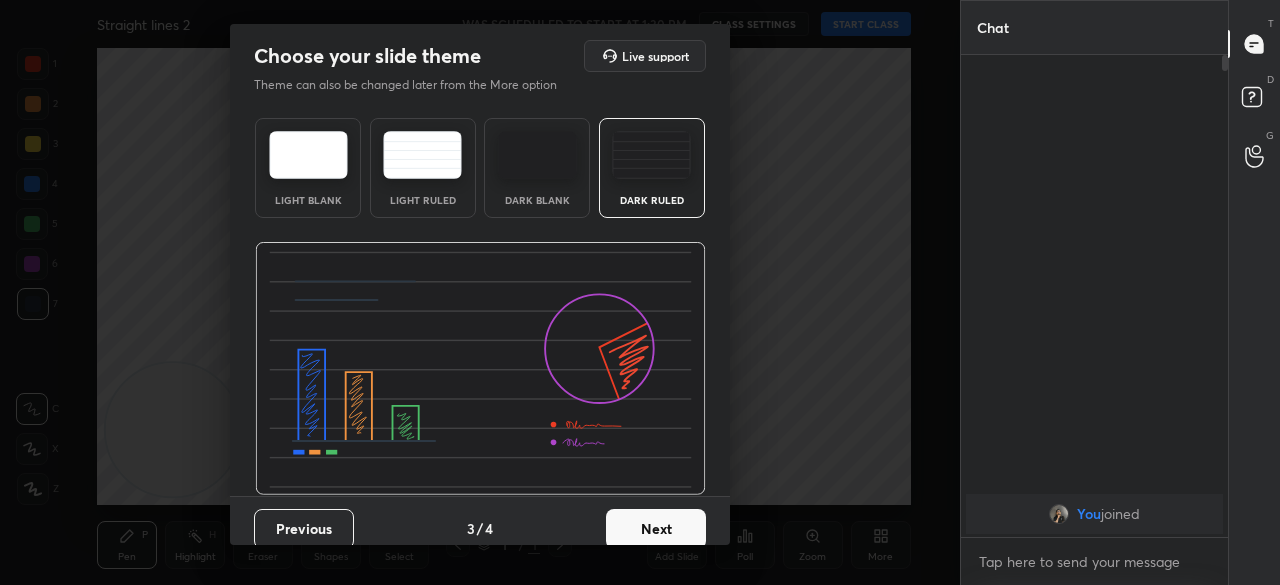 click on "Next" at bounding box center [656, 529] 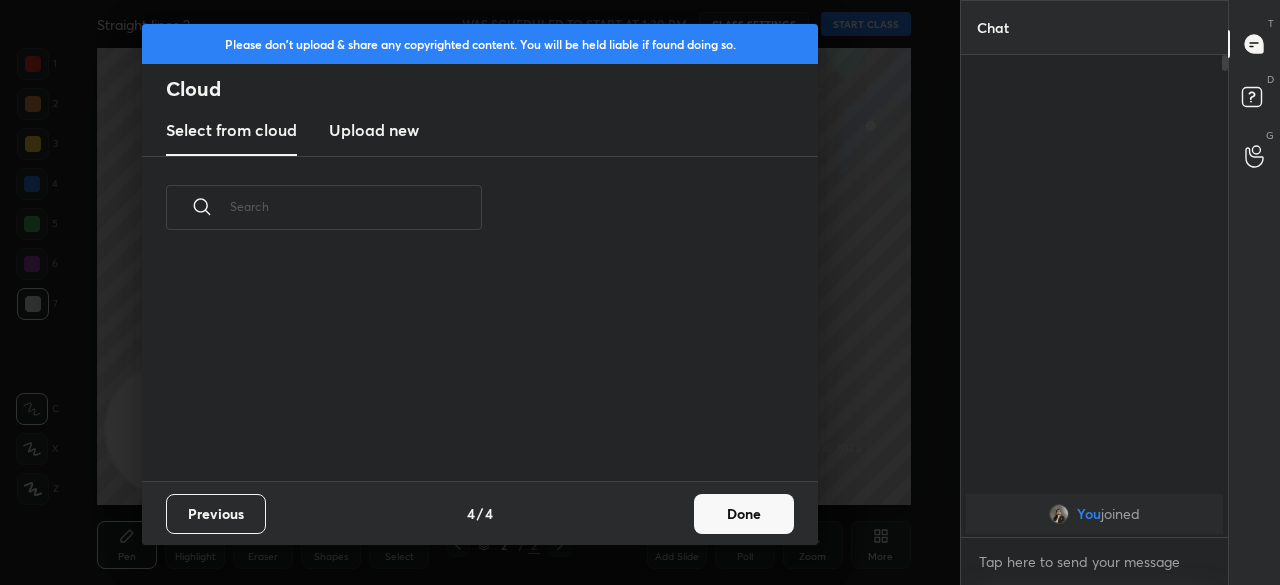 scroll, scrollTop: 6, scrollLeft: 11, axis: both 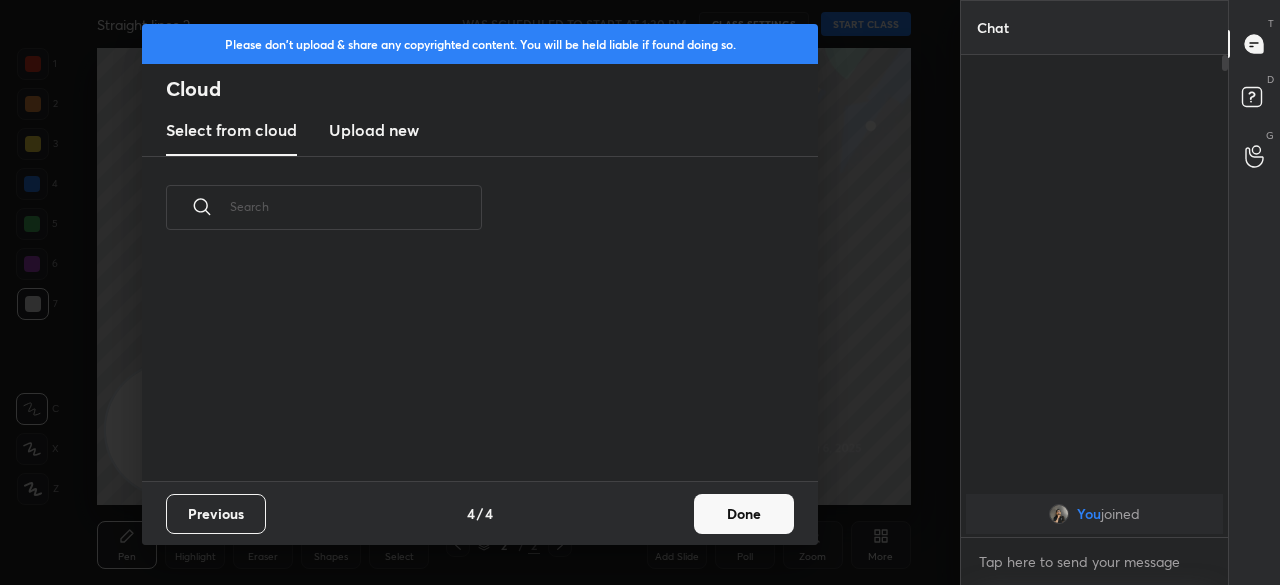 click on "Upload new" at bounding box center (374, 131) 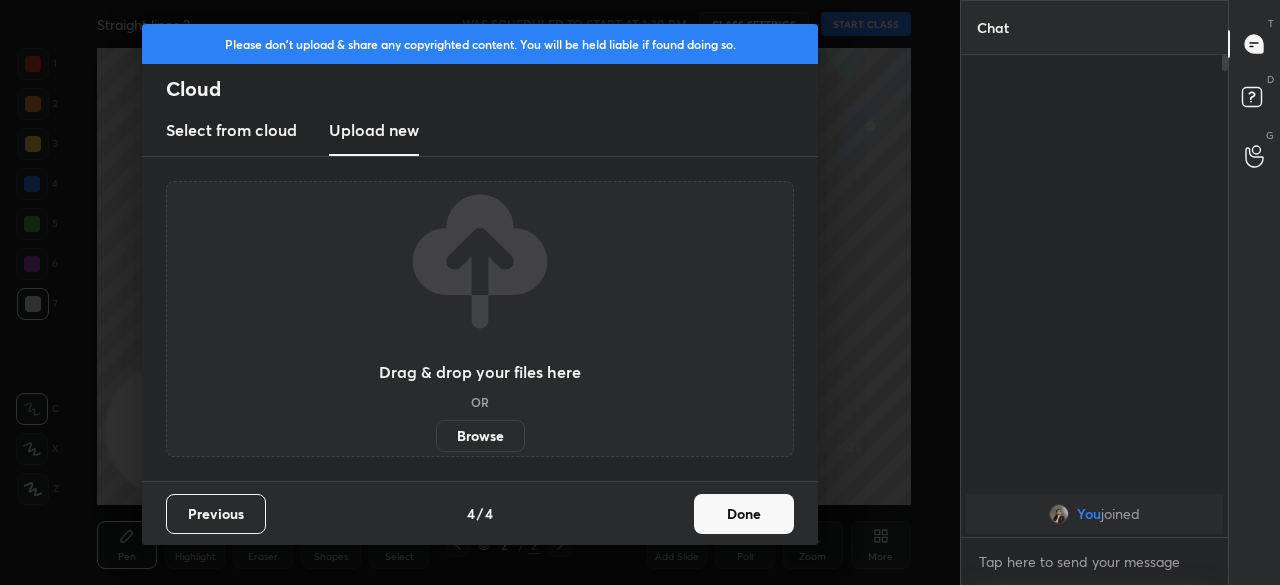 click on "Browse" at bounding box center (480, 436) 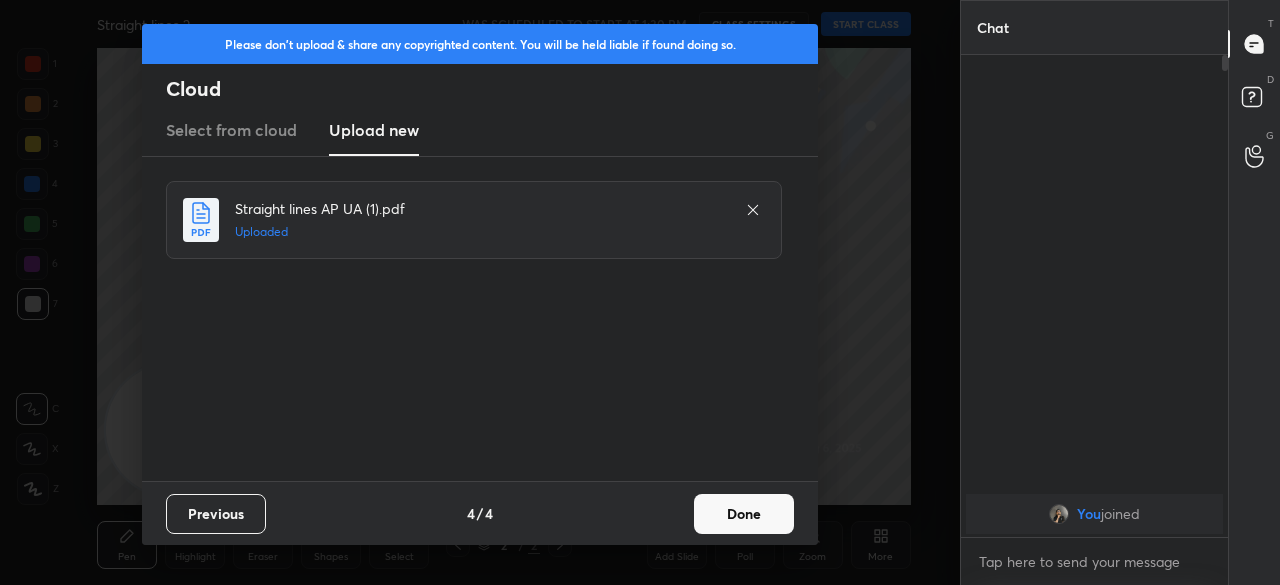 click on "Done" at bounding box center (744, 514) 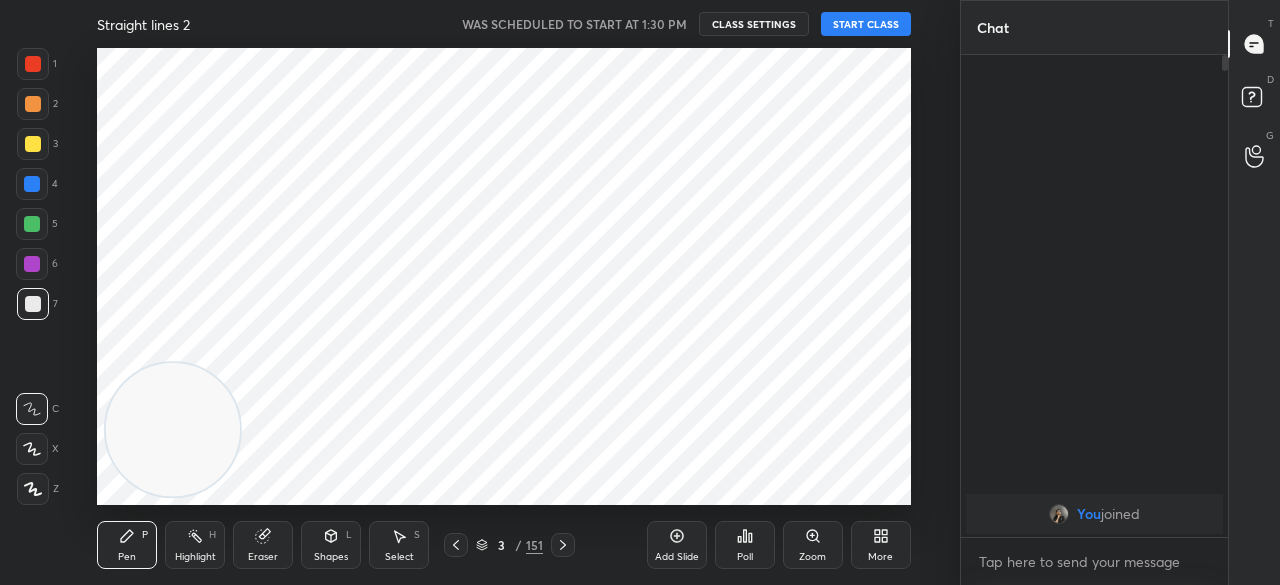 click on "START CLASS" at bounding box center (866, 24) 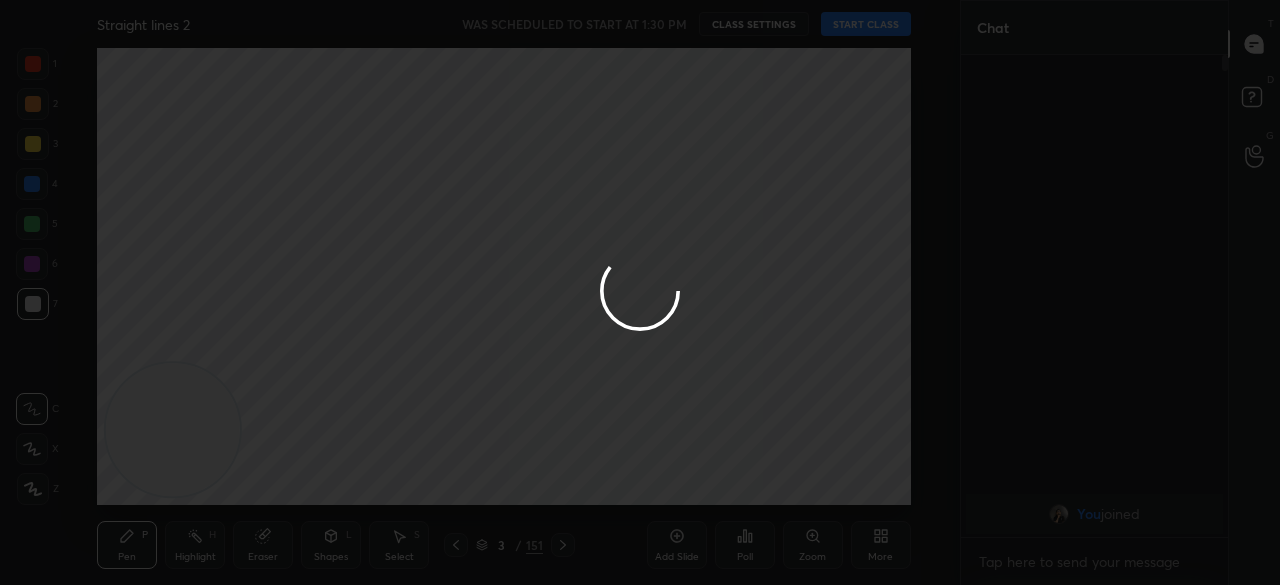 type on "x" 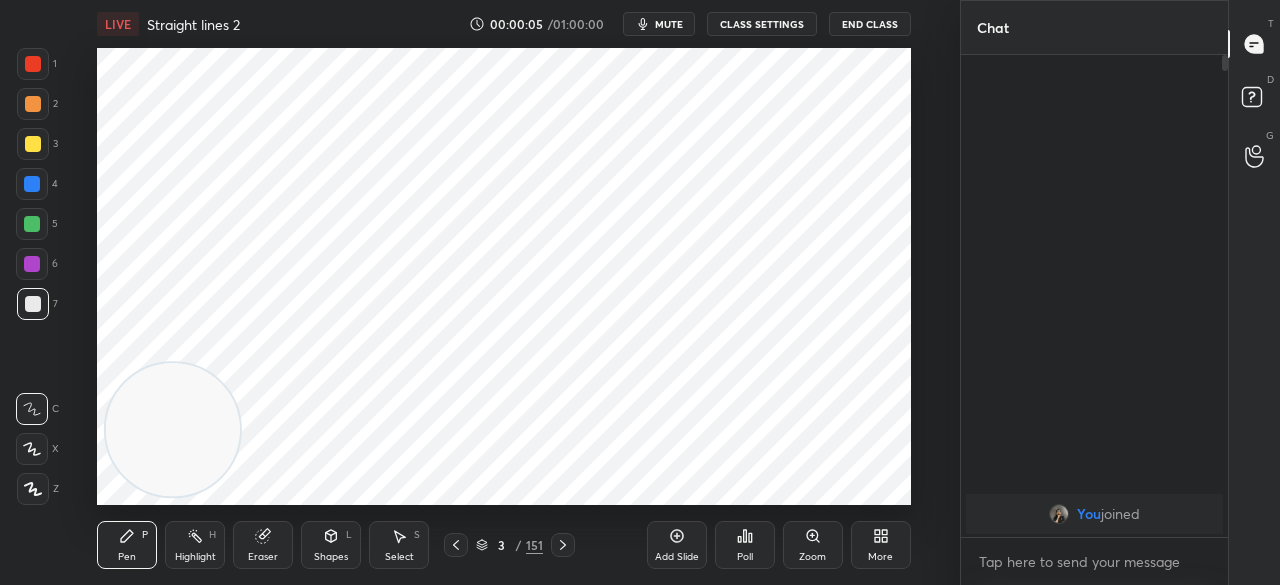click 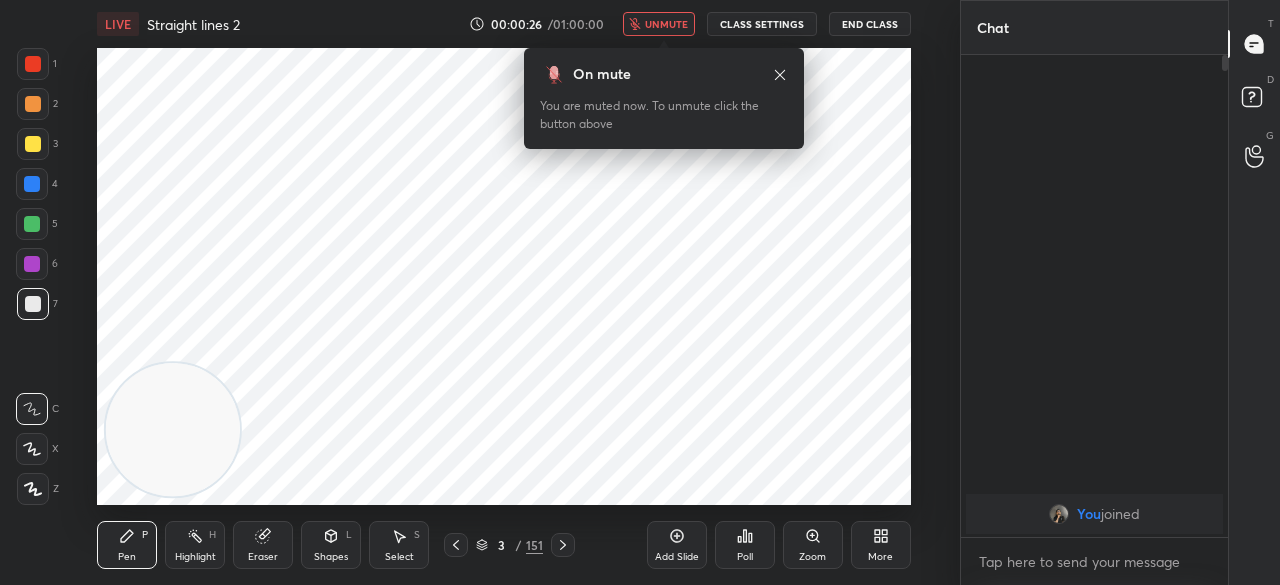 click on "3 / 151" at bounding box center (509, 545) 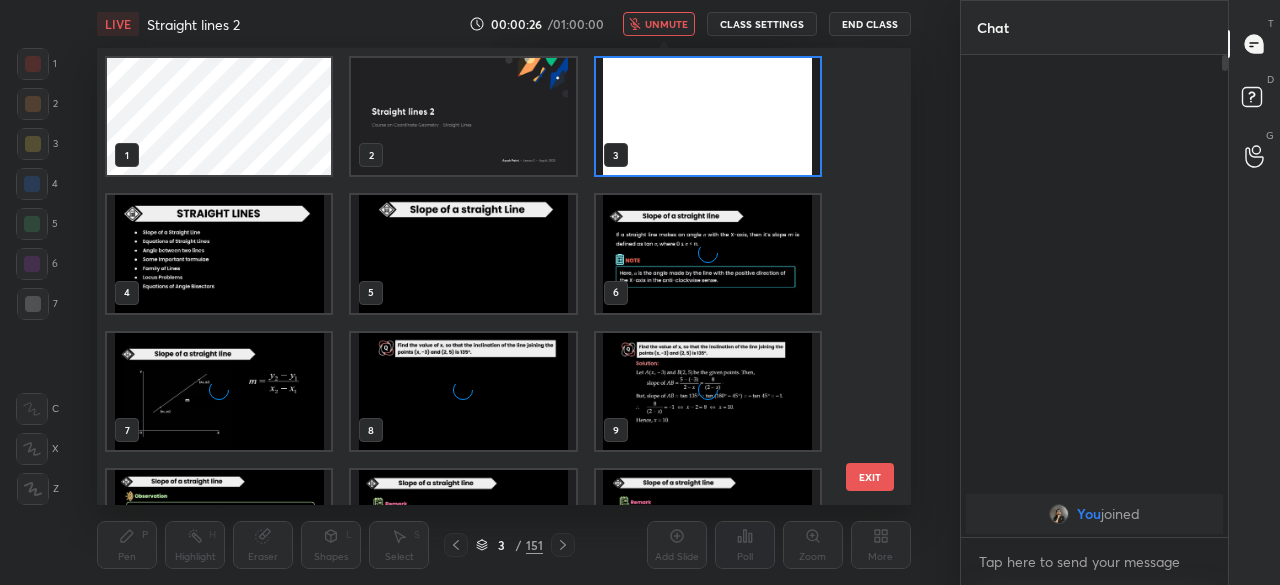 scroll, scrollTop: 6, scrollLeft: 10, axis: both 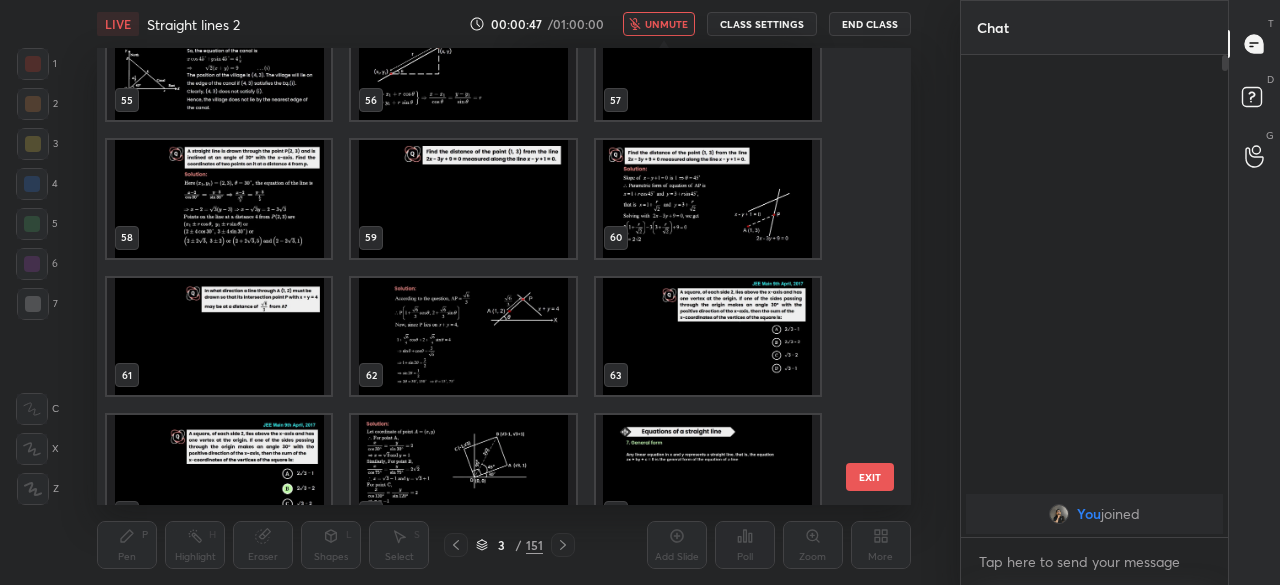 click at bounding box center (708, 198) 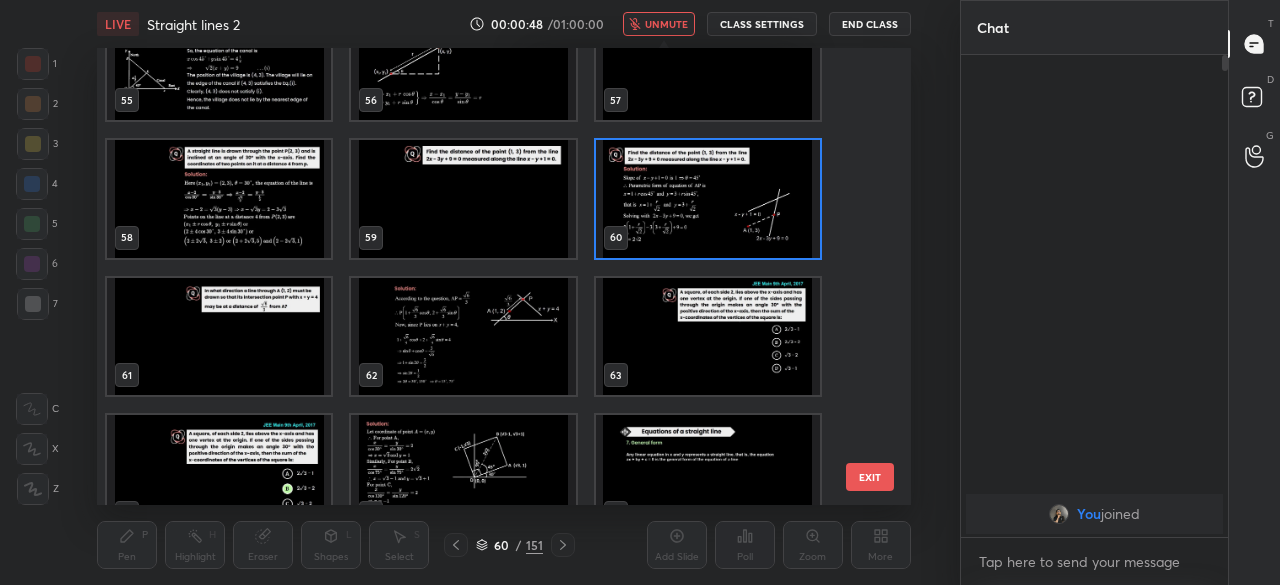 click at bounding box center (708, 198) 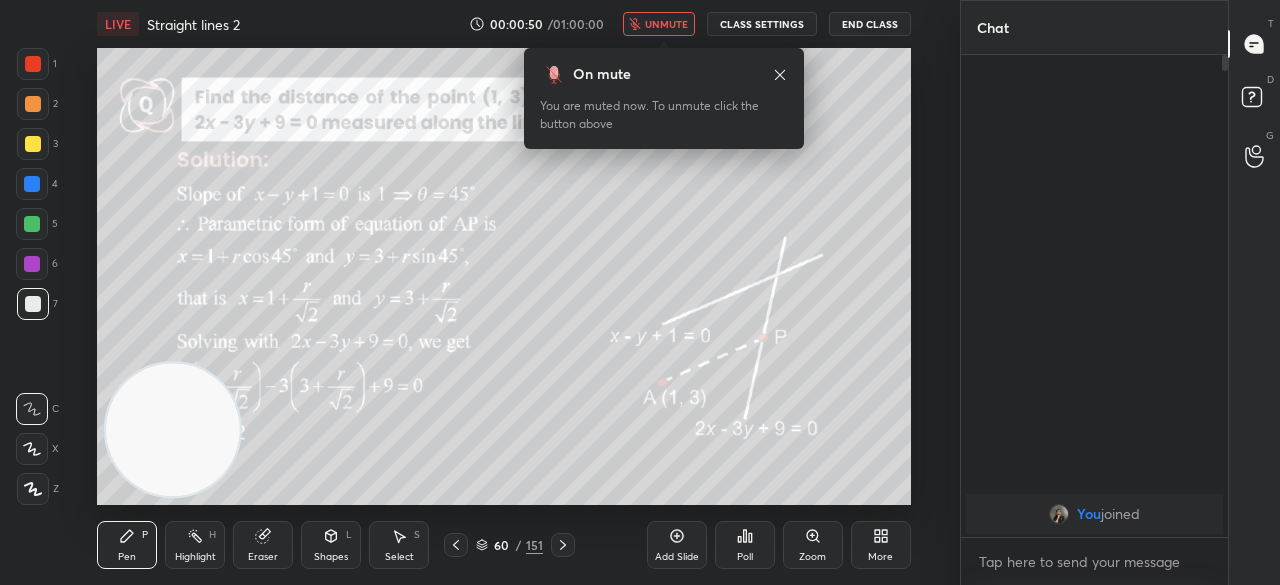 click 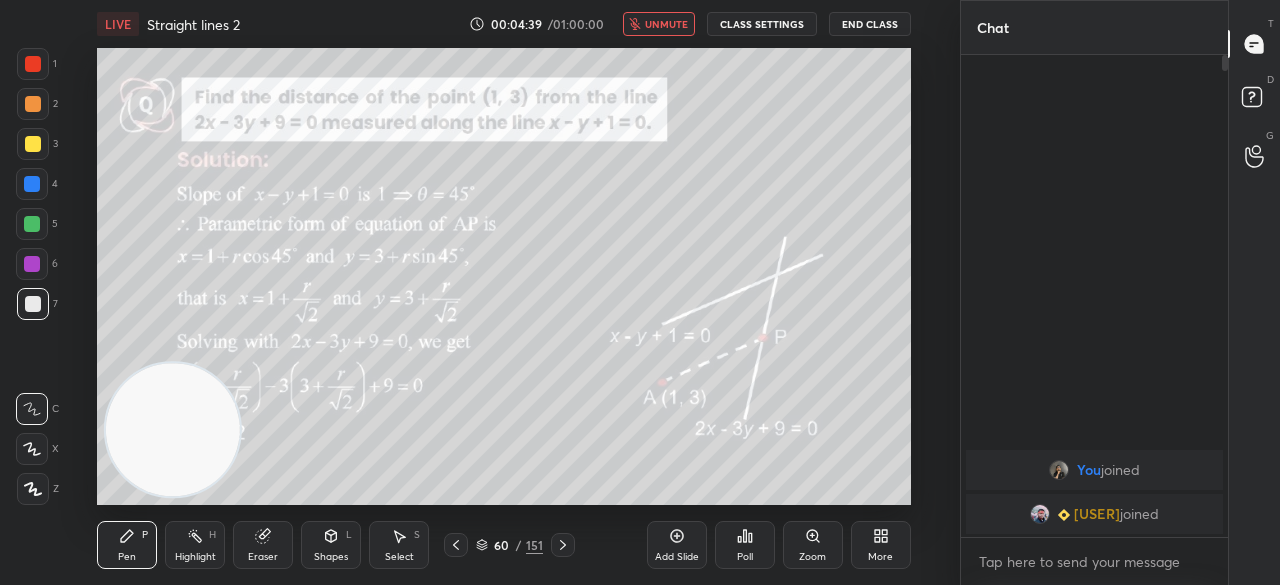 click on "unmute" at bounding box center (666, 24) 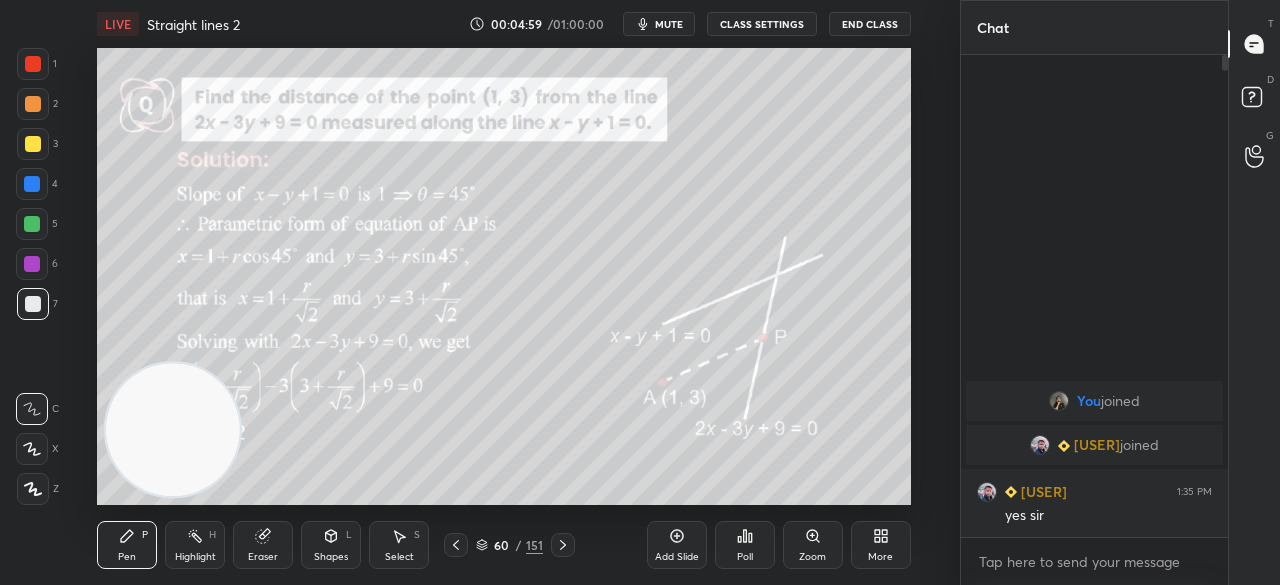 type 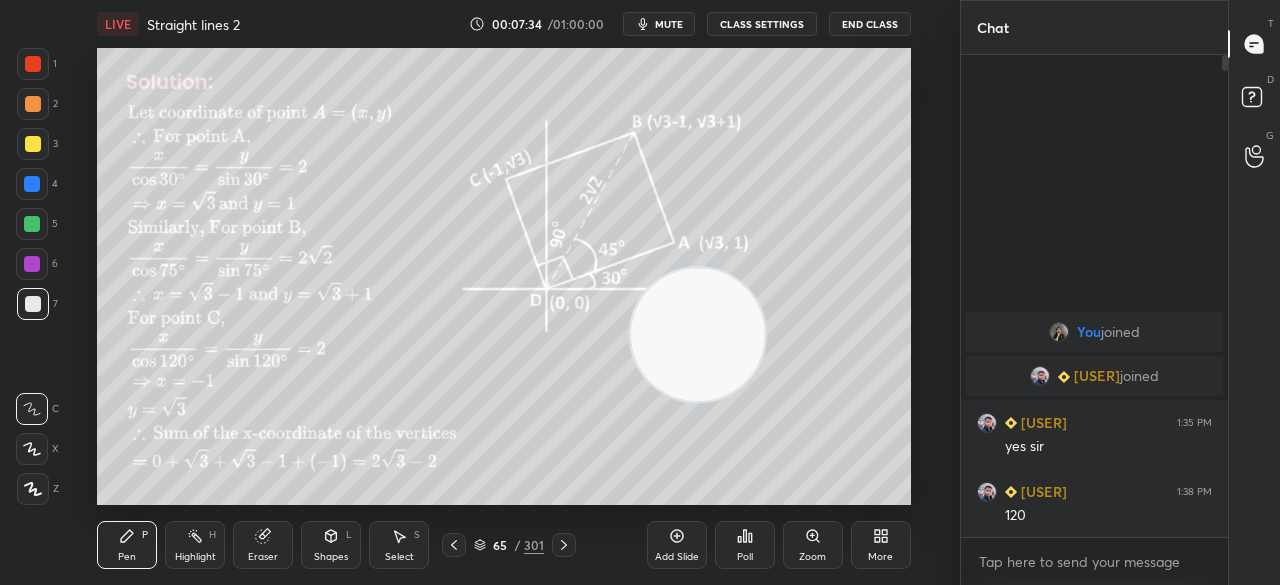 drag, startPoint x: 184, startPoint y: 417, endPoint x: 709, endPoint y: 322, distance: 533.526 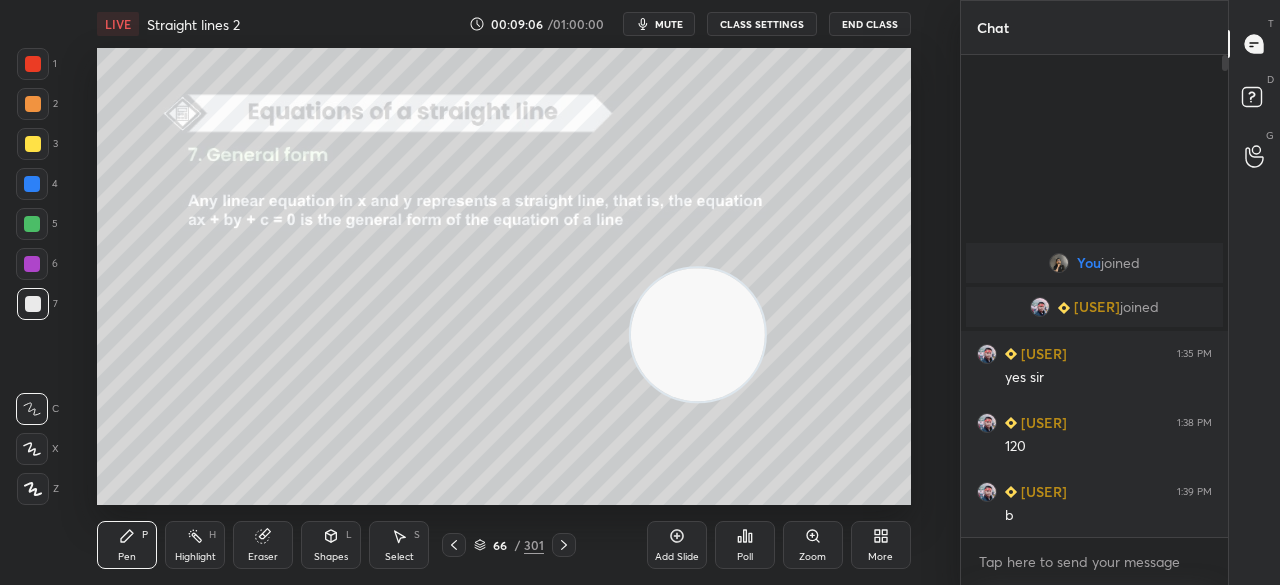 click on "LIVE Straight lines 2 00:09:06 / 01:00:00 mute CLASS SETTINGS End Class Setting up your live class Poll for secs No correct answer Start poll Back Straight lines 2 • L2 of Course on Coordinate Geometry - Straight Lines [FIRST] [LAST] Pen P Highlight H Eraser Shapes L Select S 66 / 301 Add Slide Poll Zoom More" at bounding box center (504, 292) 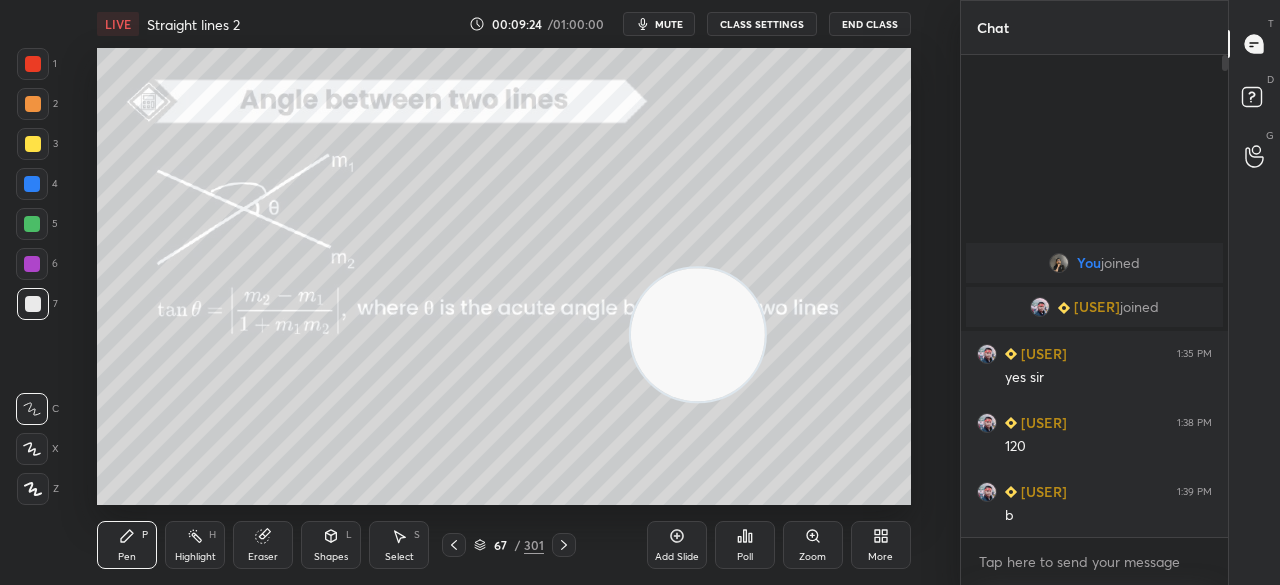 click on "Add Slide" at bounding box center (677, 557) 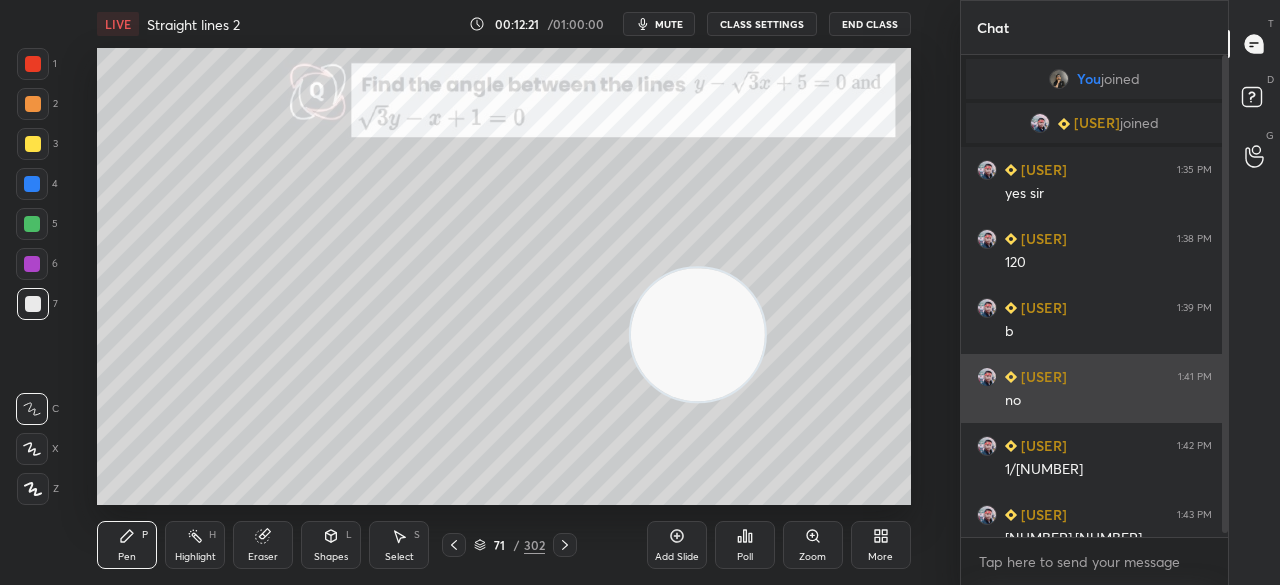 scroll, scrollTop: 22, scrollLeft: 0, axis: vertical 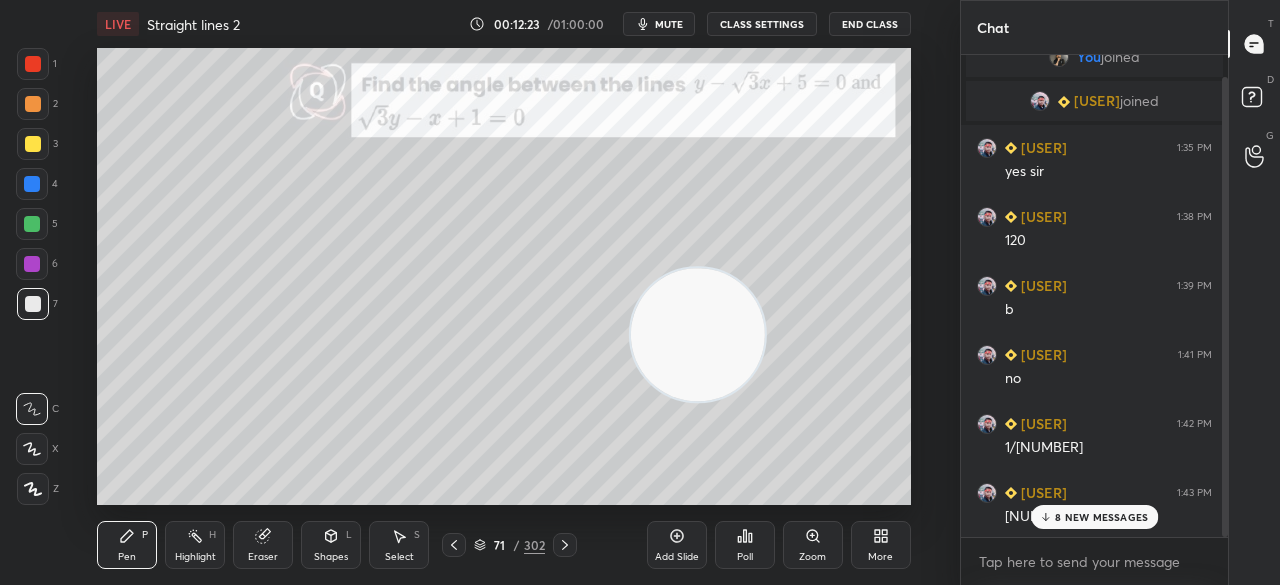 click on "8 NEW MESSAGES" at bounding box center [1101, 517] 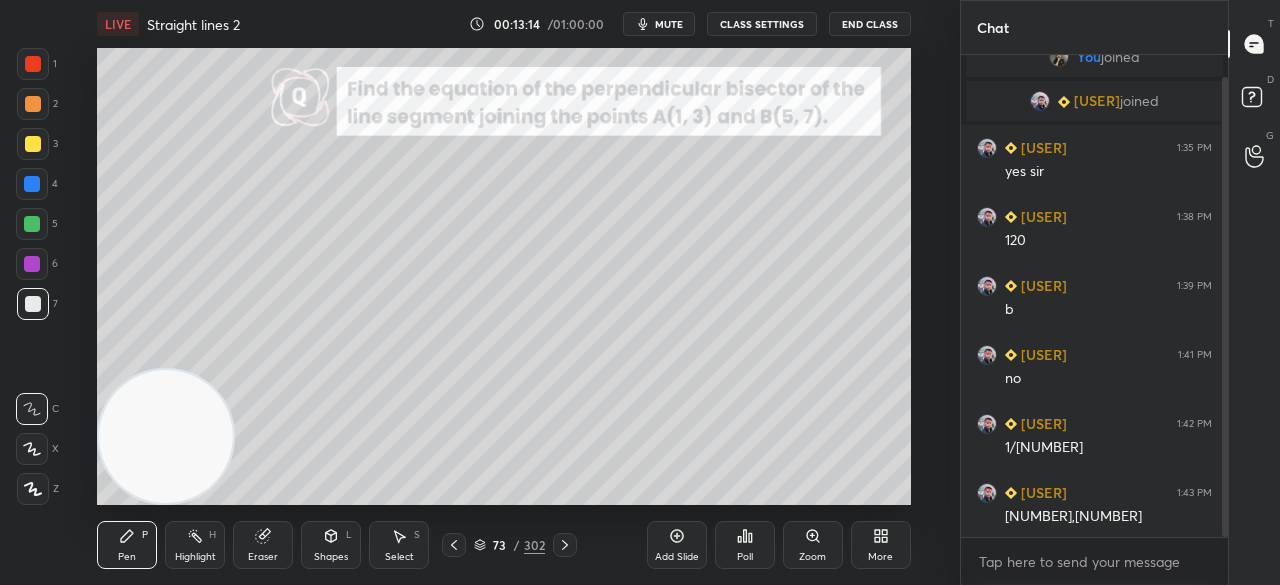 drag, startPoint x: 712, startPoint y: 330, endPoint x: 160, endPoint y: 507, distance: 579.68353 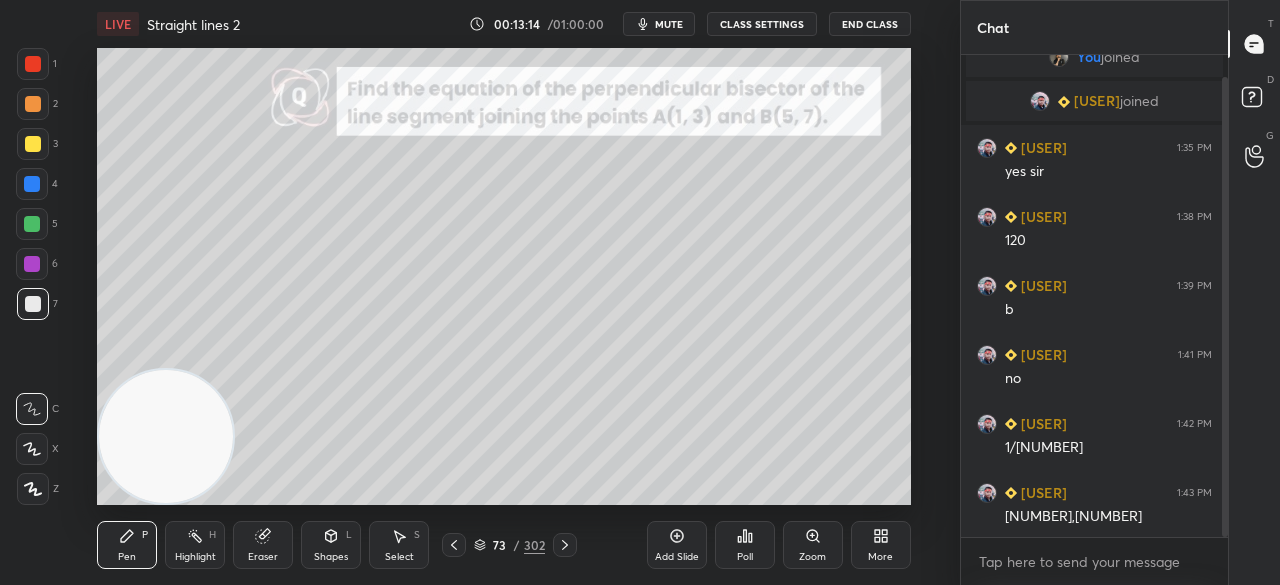 click on "LIVE Straight lines 2 00:13:14 / 01:00:00 mute CLASS SETTINGS End Class Setting up your live class Poll for secs No correct answer Start poll Back Straight lines 2 • L2 of Course on Coordinate Geometry - Straight Lines [FIRST] [LAST] Pen P Highlight H Eraser Shapes L Select S 73 / 302 Add Slide Poll Zoom More" at bounding box center [504, 292] 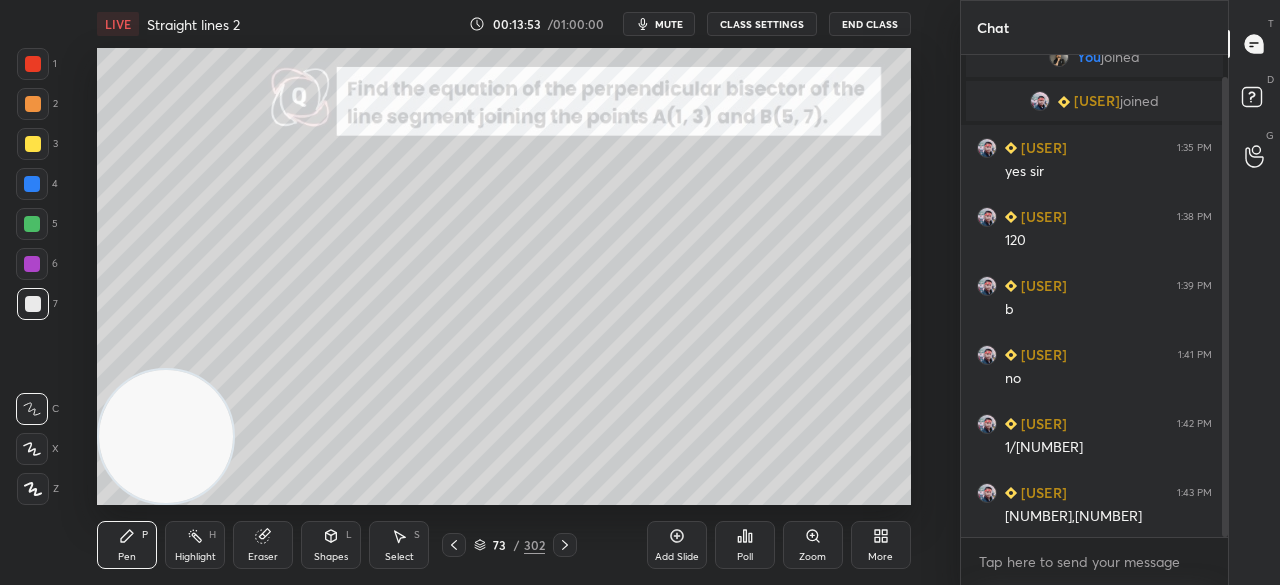 click on "LIVE Straight lines 2 00:13:53 / 01:00:00 mute CLASS SETTINGS End Class Setting up your live class Poll for secs No correct answer Start poll Back Straight lines 2 • L2 of Course on Coordinate Geometry - Straight Lines [FIRST] [LAST] Pen P Highlight H Eraser Shapes L Select S 73 / 302 Add Slide Poll Zoom More" at bounding box center (504, 292) 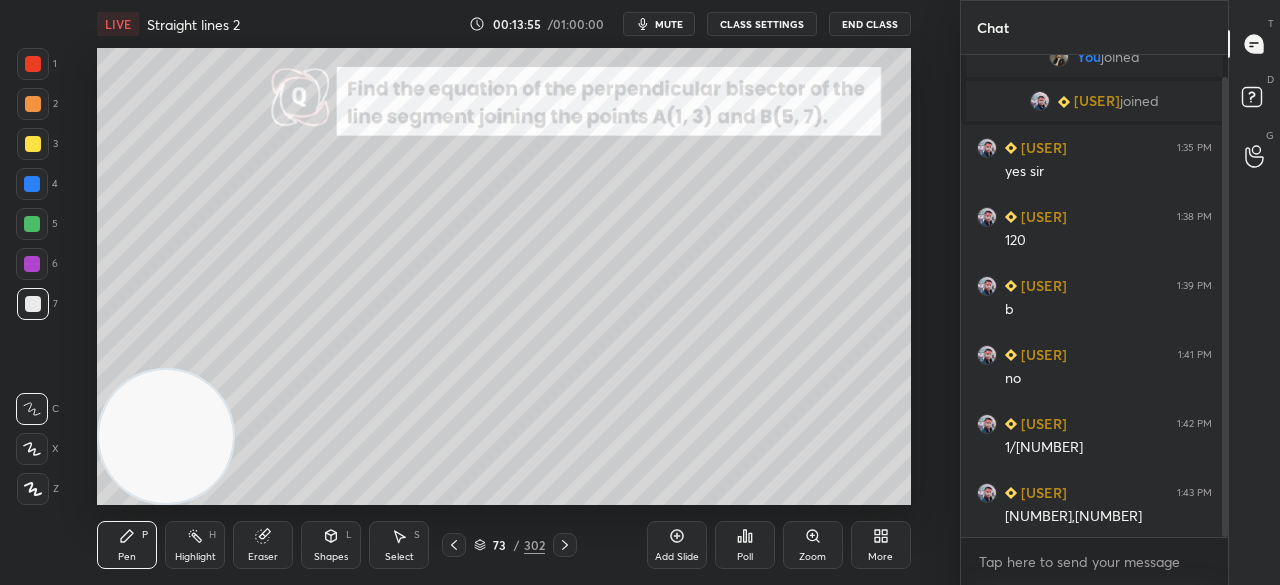 click on "LIVE Straight lines 2 00:13:55 / 01:00:00 mute CLASS SETTINGS End Class Setting up your live class Poll for secs No correct answer Start poll Back Straight lines 2 • L2 of Course on Coordinate Geometry - Straight Lines [FIRST] [LAST] Pen P Highlight H Eraser Shapes L Select S 73 / 302 Add Slide Poll Zoom More" at bounding box center (504, 292) 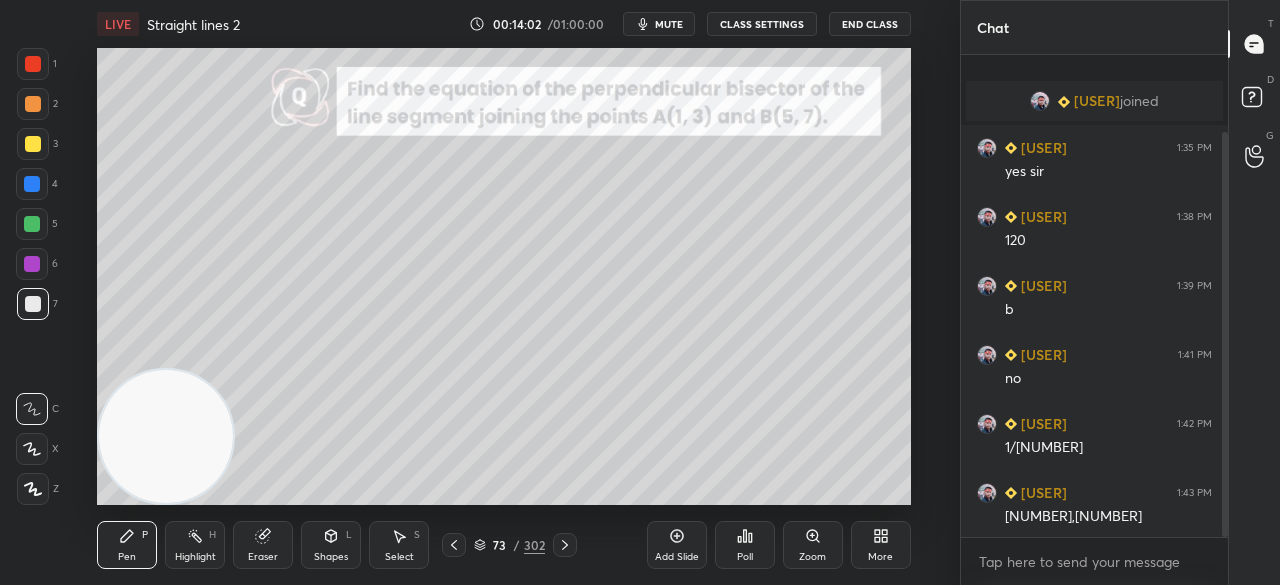 scroll, scrollTop: 92, scrollLeft: 0, axis: vertical 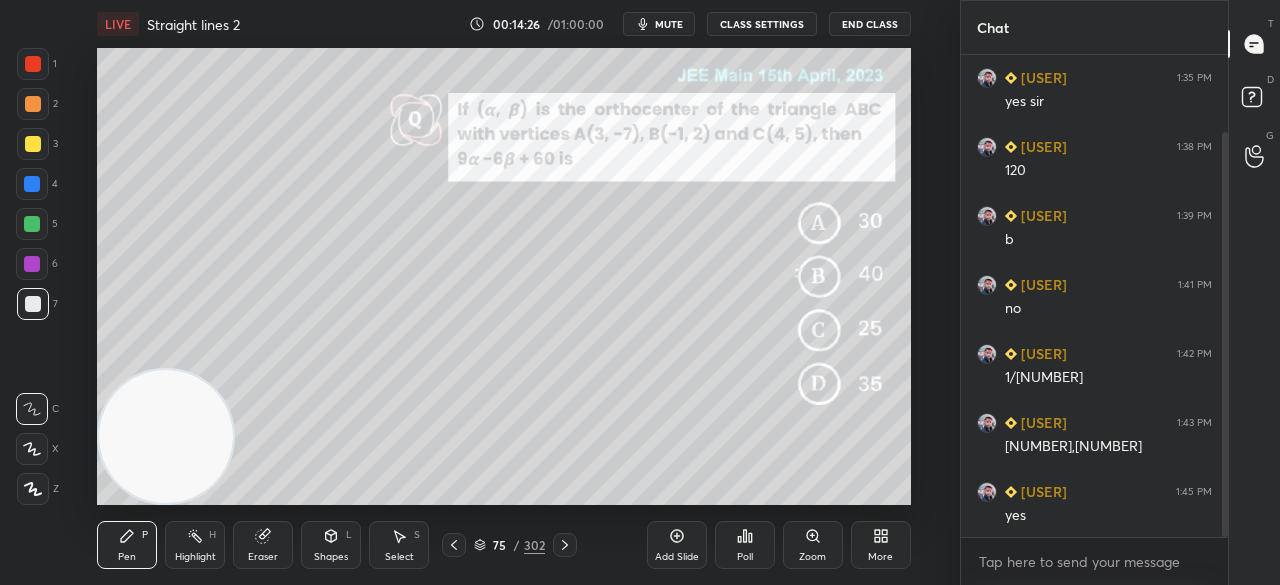 click on "Add Slide" at bounding box center [677, 545] 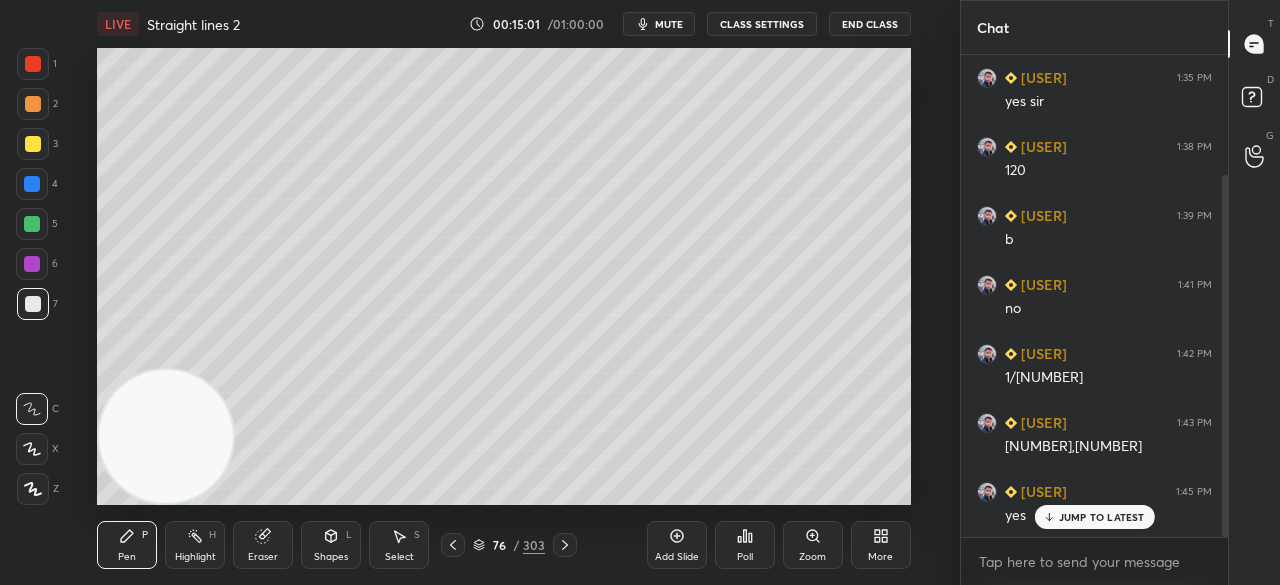 scroll, scrollTop: 160, scrollLeft: 0, axis: vertical 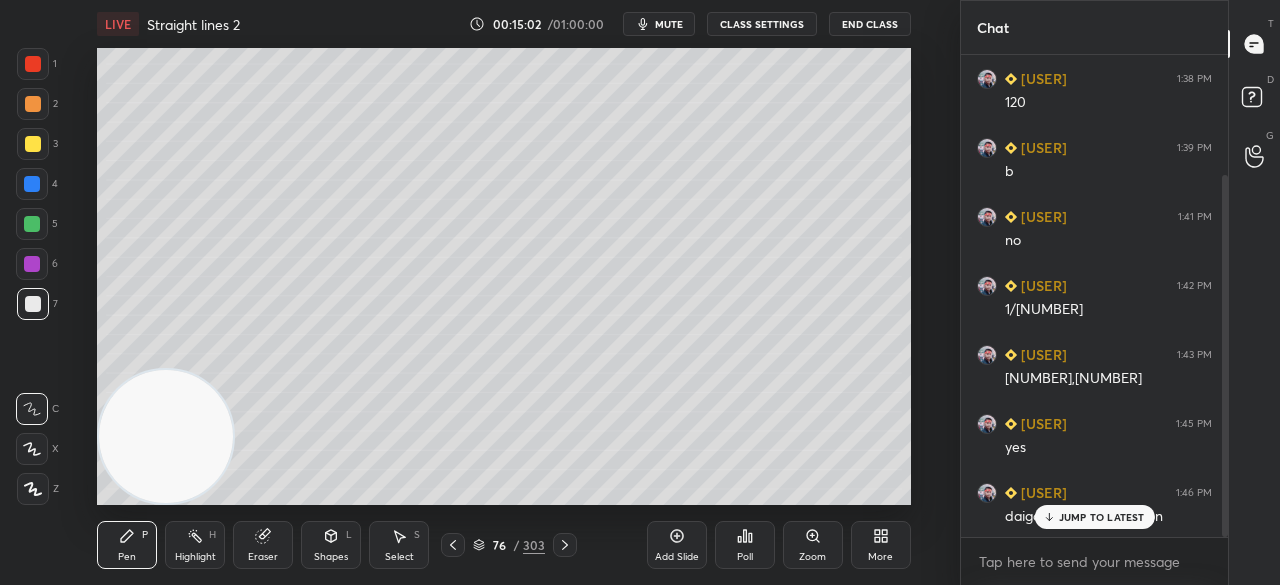 click on "JUMP TO LATEST" at bounding box center [1094, 517] 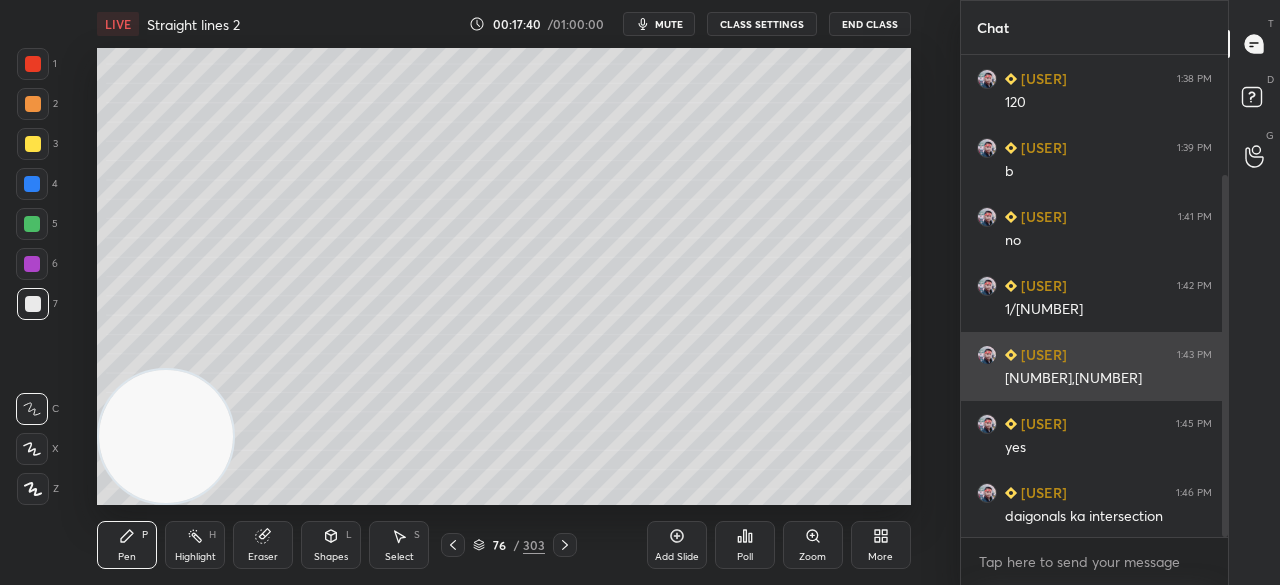 scroll, scrollTop: 230, scrollLeft: 0, axis: vertical 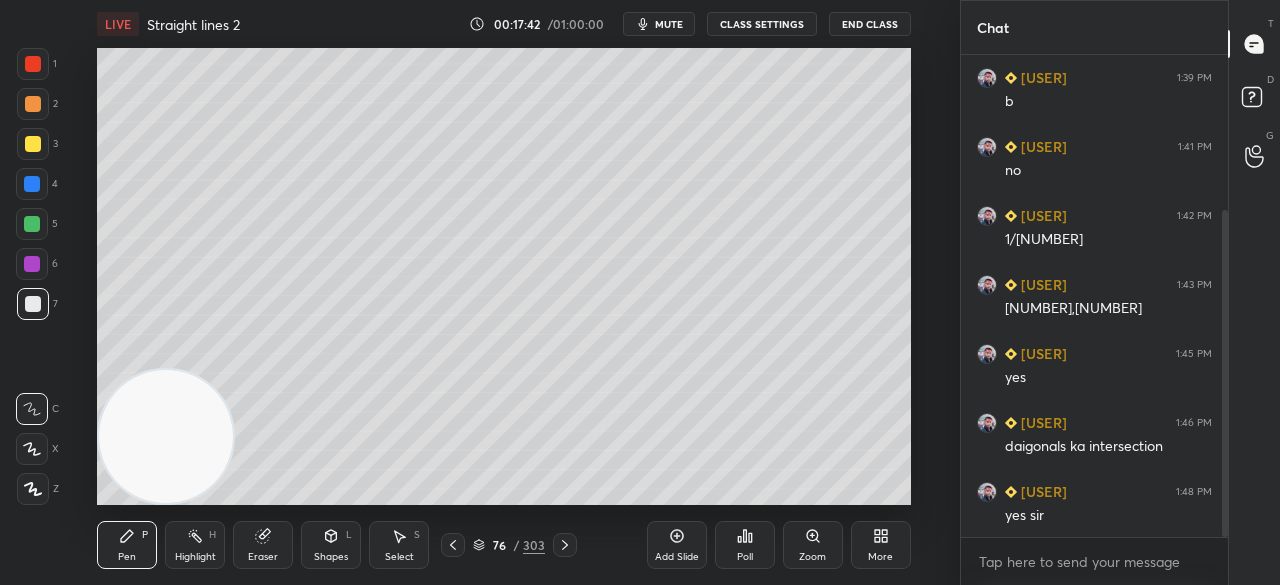 click 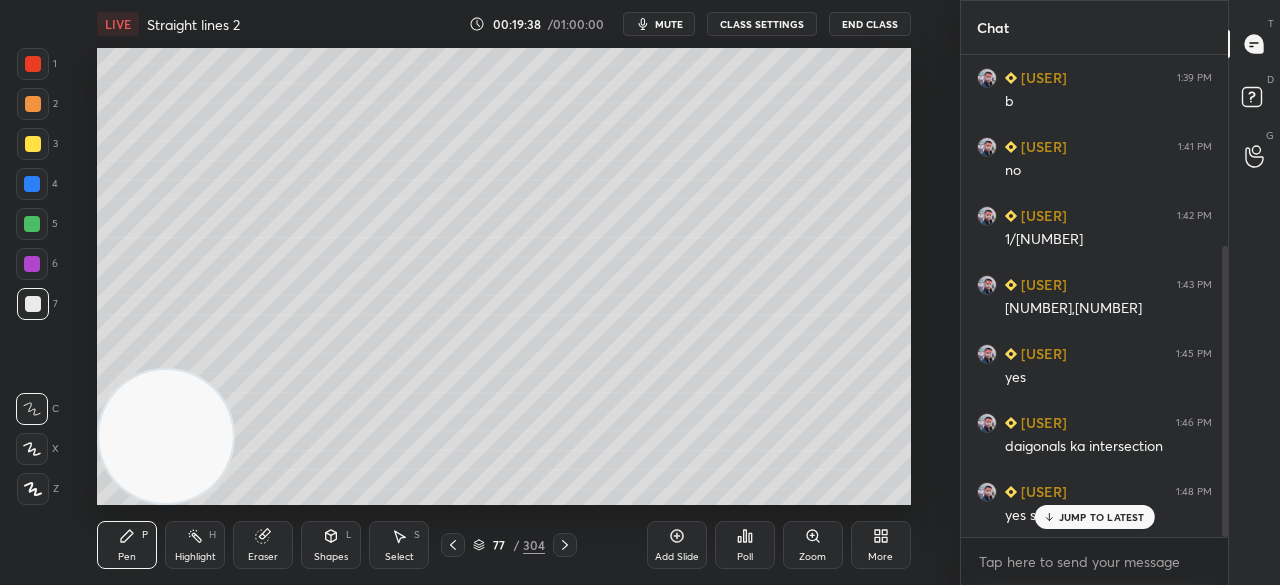 scroll, scrollTop: 316, scrollLeft: 0, axis: vertical 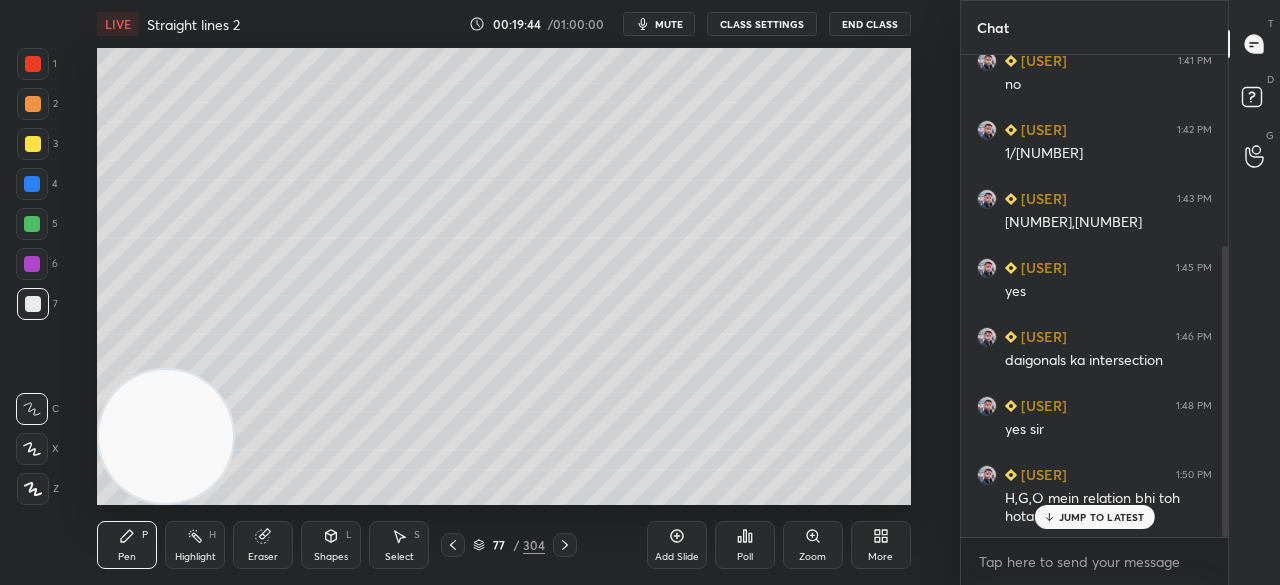 click on "JUMP TO LATEST" at bounding box center [1102, 517] 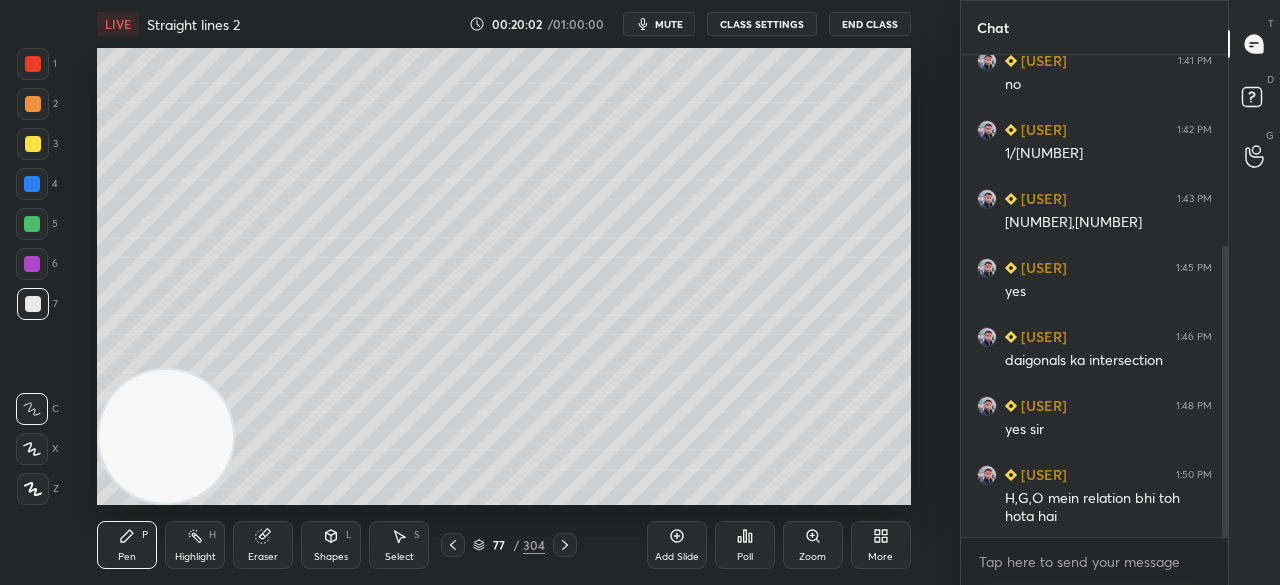 click on "Add Slide" at bounding box center [677, 545] 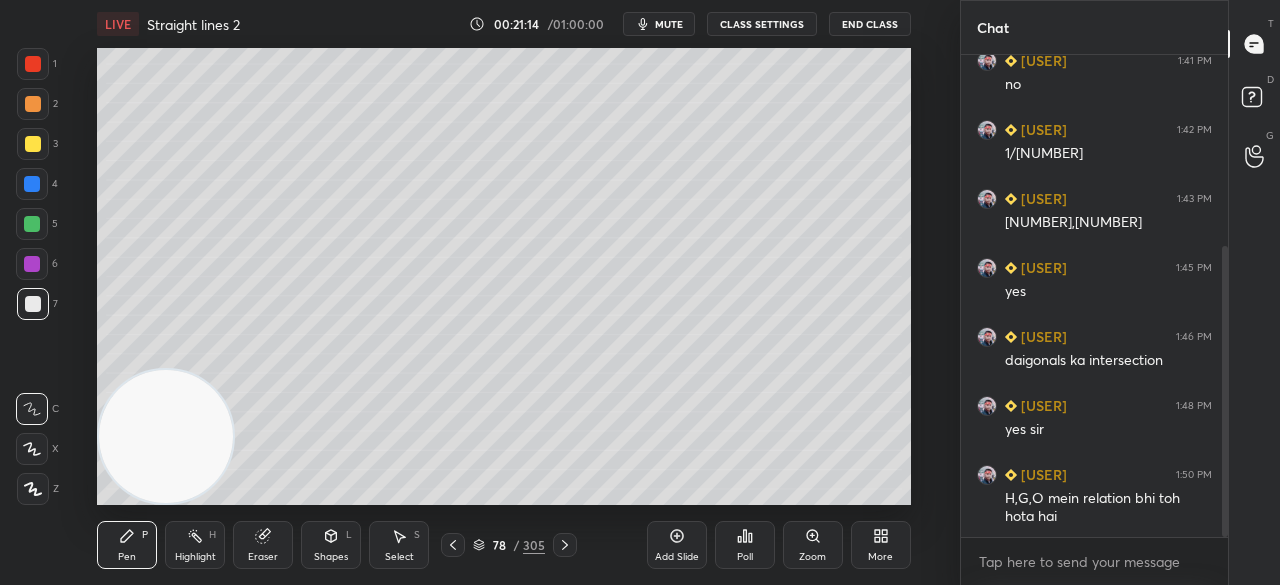 scroll, scrollTop: 386, scrollLeft: 0, axis: vertical 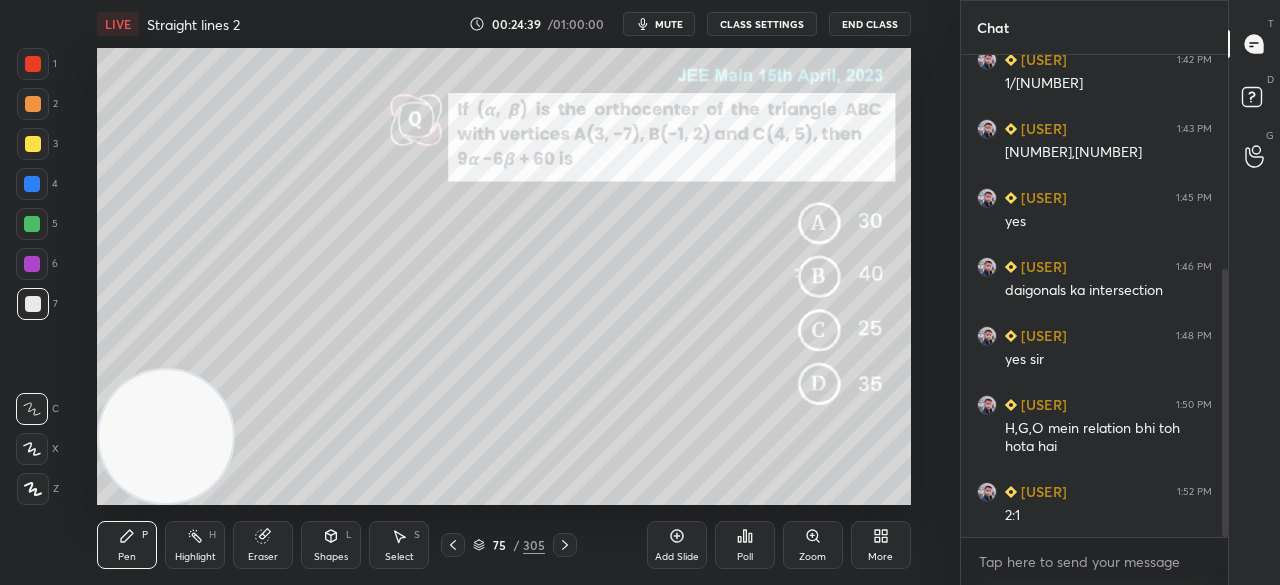 click on "LIVE Straight lines 2 00:24:39 / 01:00:00 mute CLASS SETTINGS End Class Setting up your live class Poll for secs No correct answer Start poll Back Straight lines 2 • L2 of Course on Coordinate Geometry - Straight Lines [FIRST] [LAST] Pen P Highlight H Eraser Shapes L Select S 75 / 305 Add Slide Poll Zoom More" at bounding box center [504, 292] 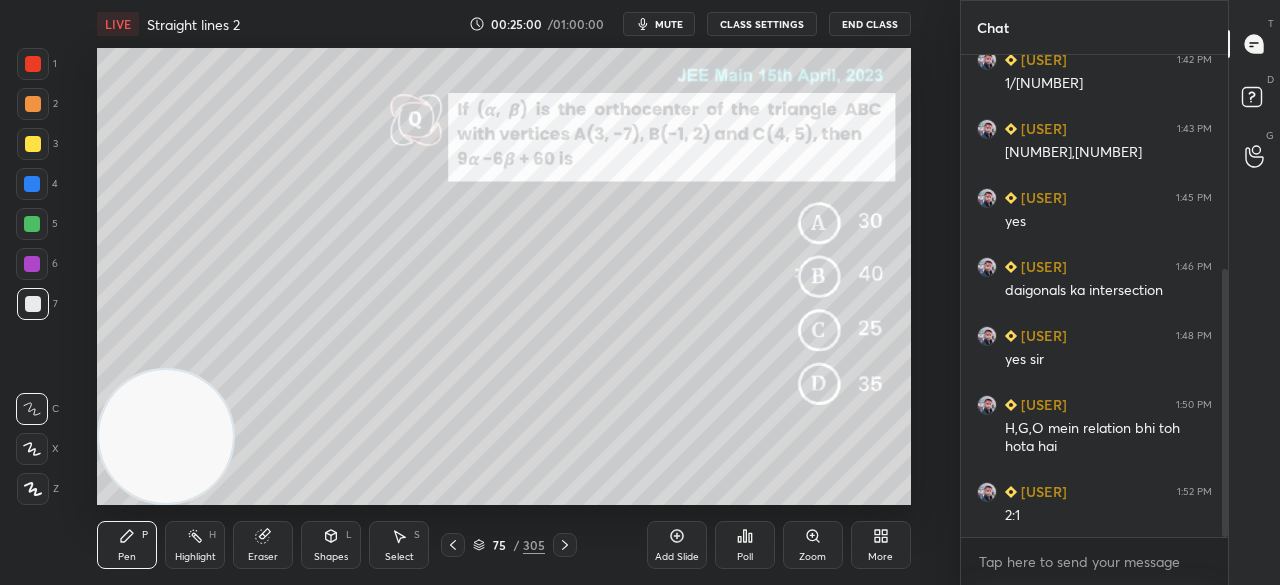click on "Add Slide" at bounding box center (677, 545) 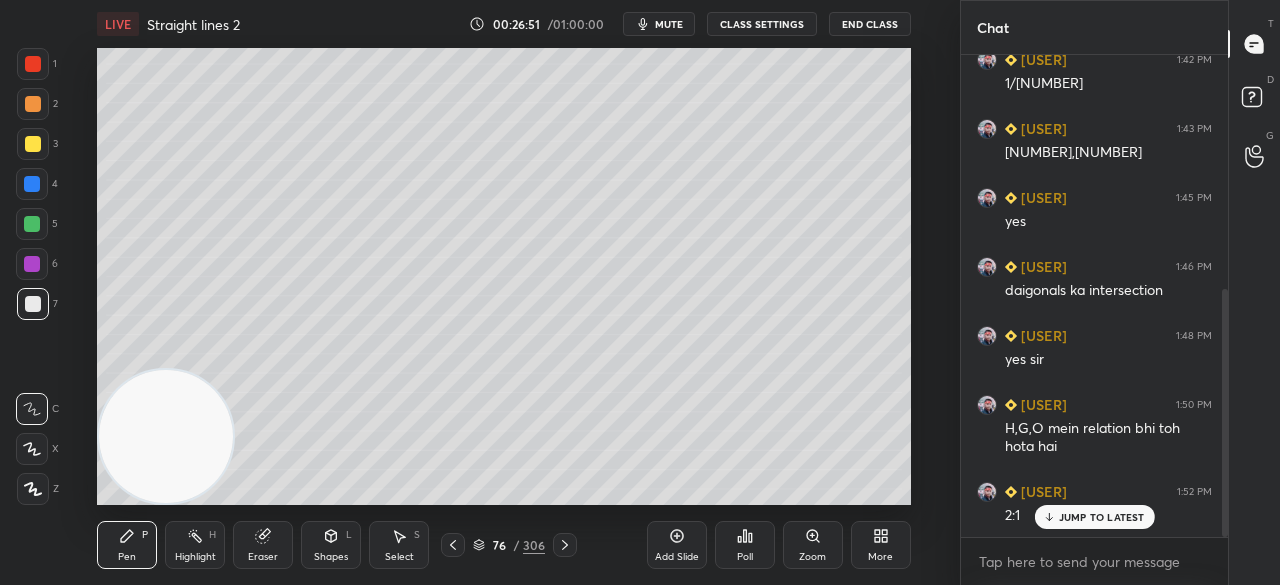 scroll, scrollTop: 454, scrollLeft: 0, axis: vertical 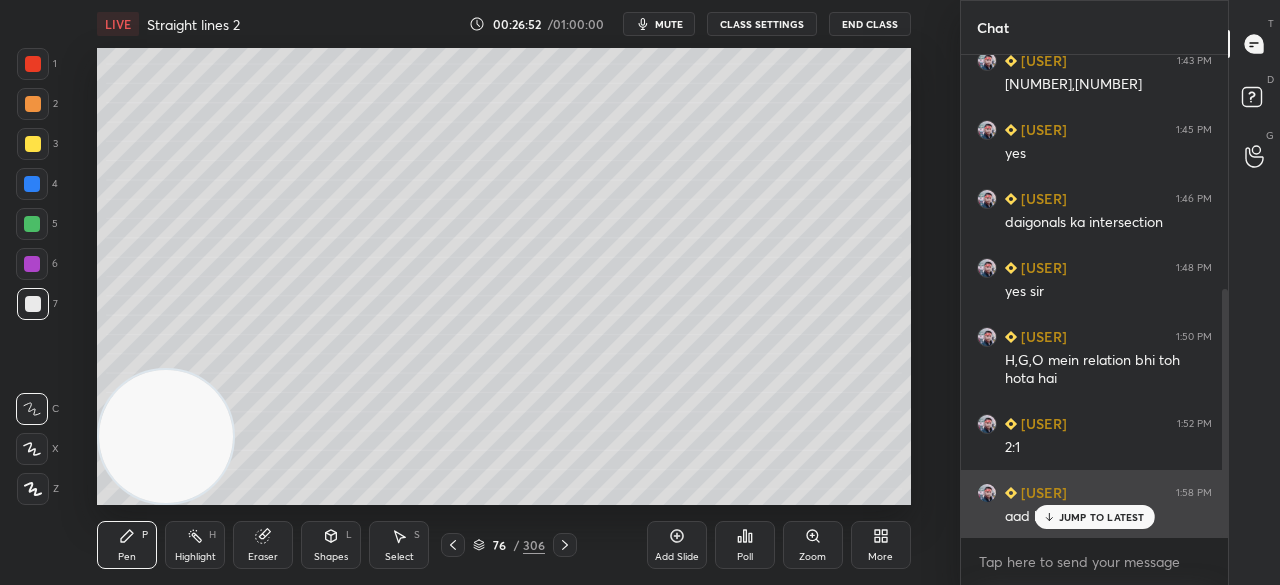 click on "JUMP TO LATEST" at bounding box center [1102, 517] 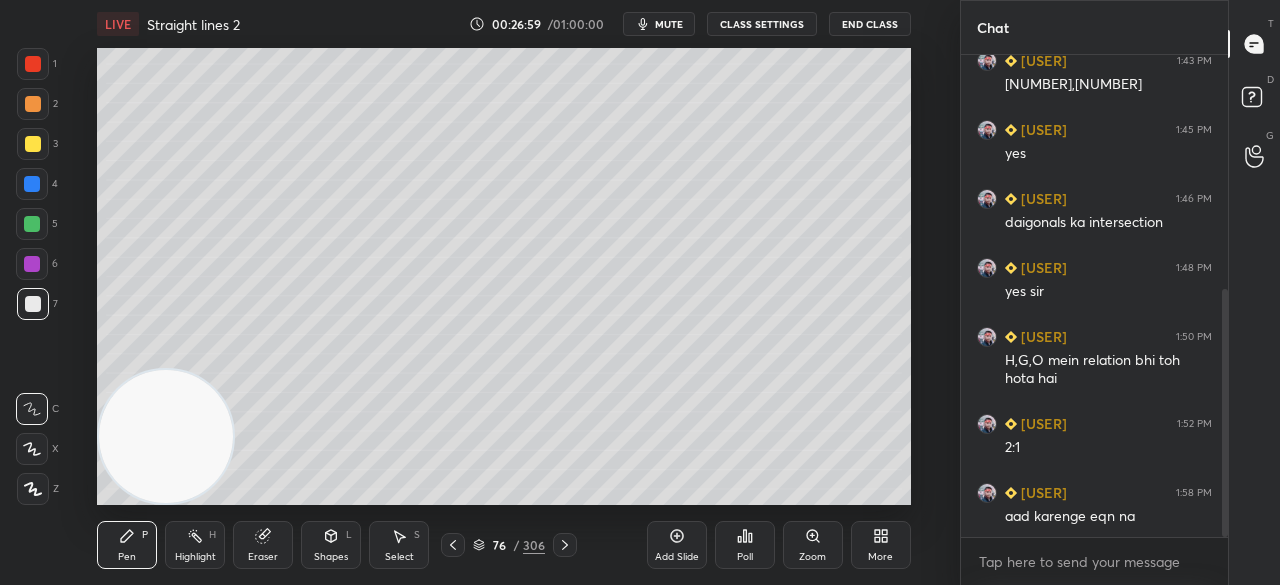 drag, startPoint x: 278, startPoint y: 543, endPoint x: 303, endPoint y: 527, distance: 29.681644 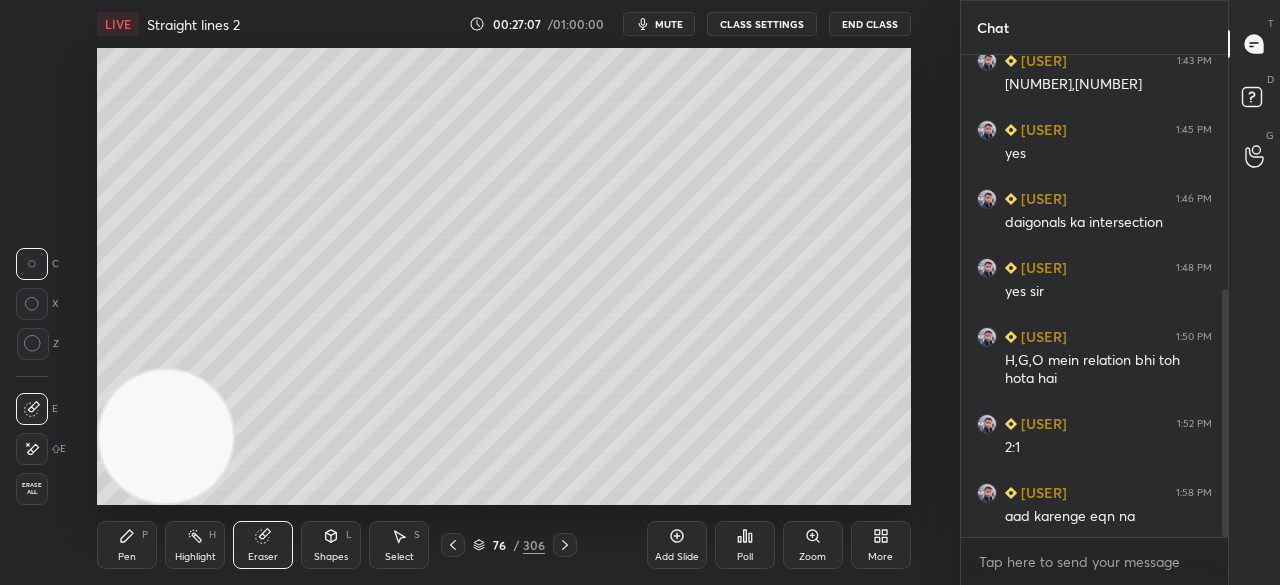 click on "Pen P" at bounding box center (127, 545) 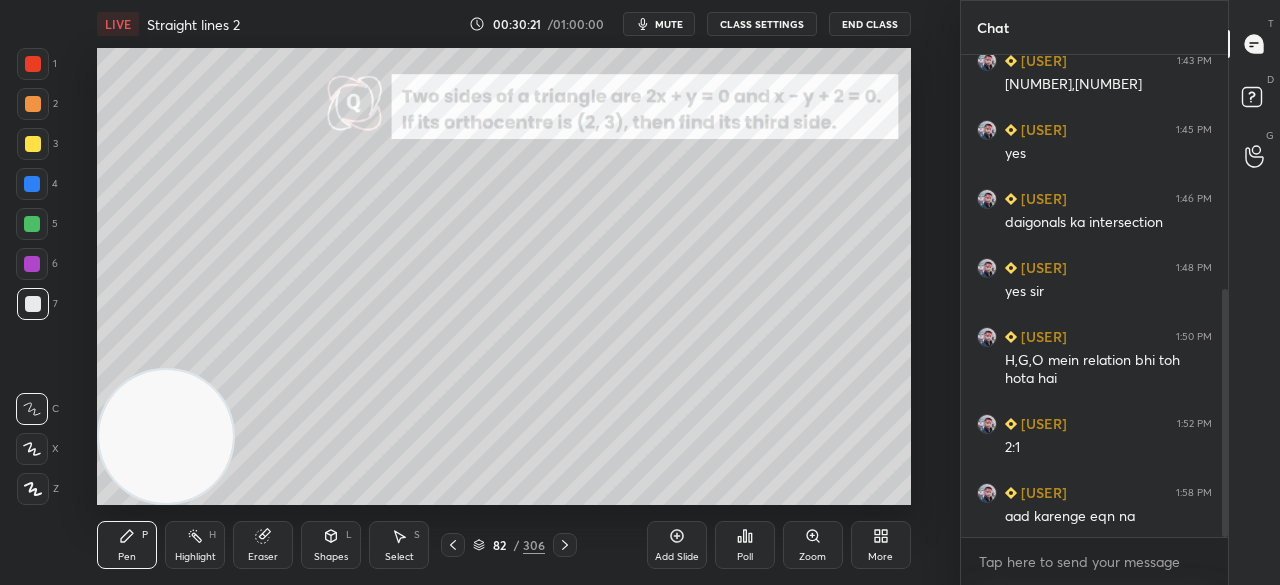 click 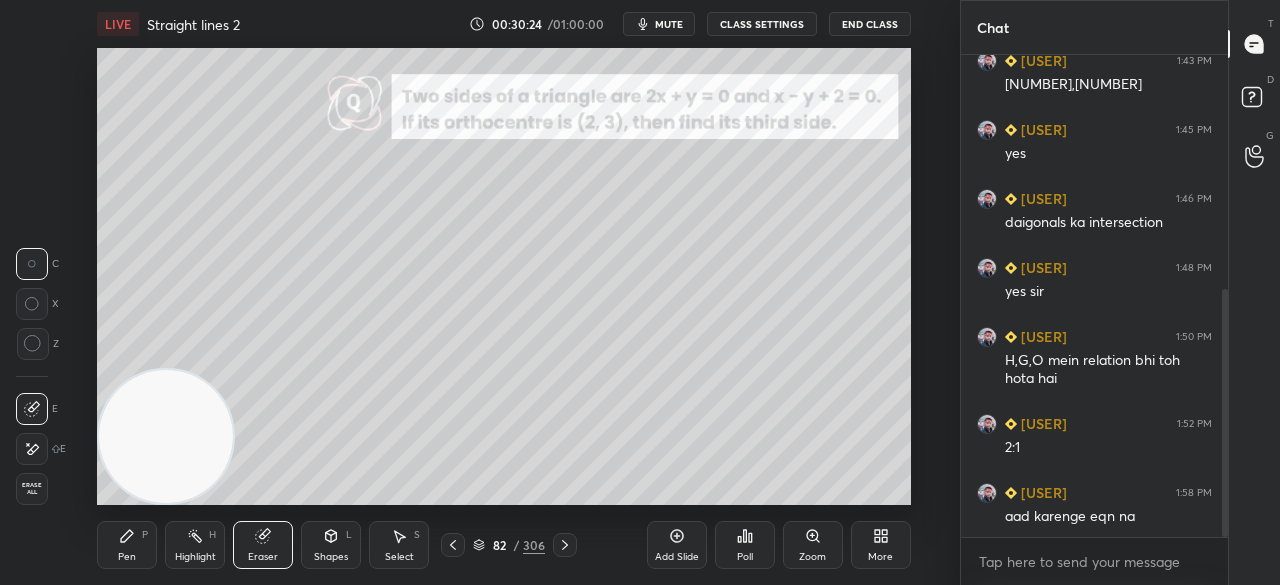 click 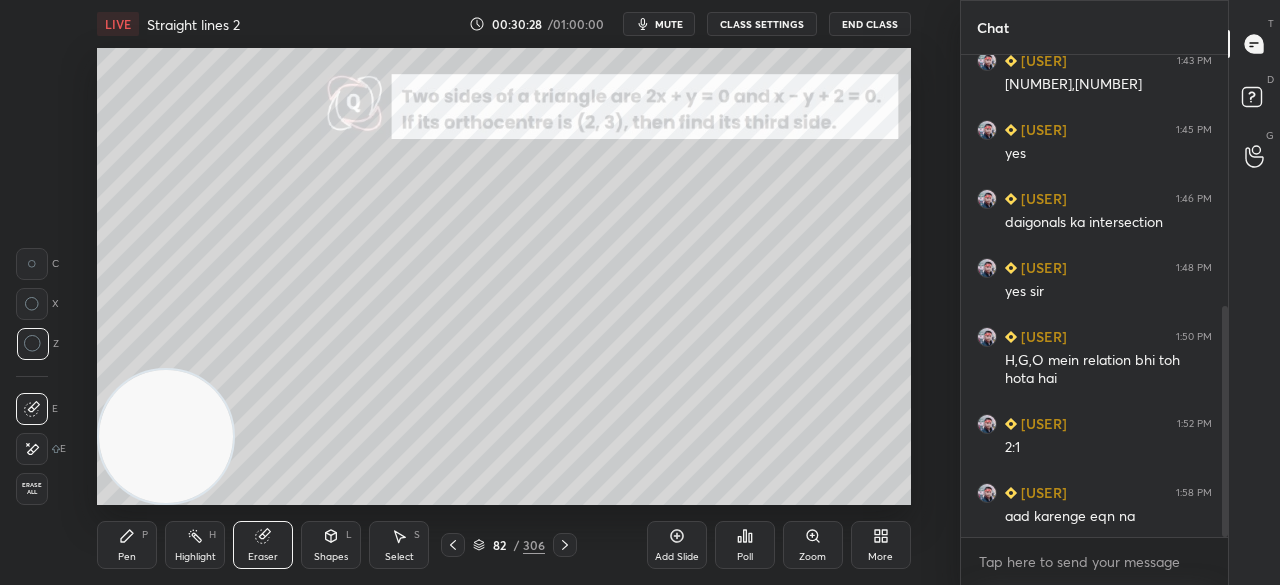 scroll, scrollTop: 524, scrollLeft: 0, axis: vertical 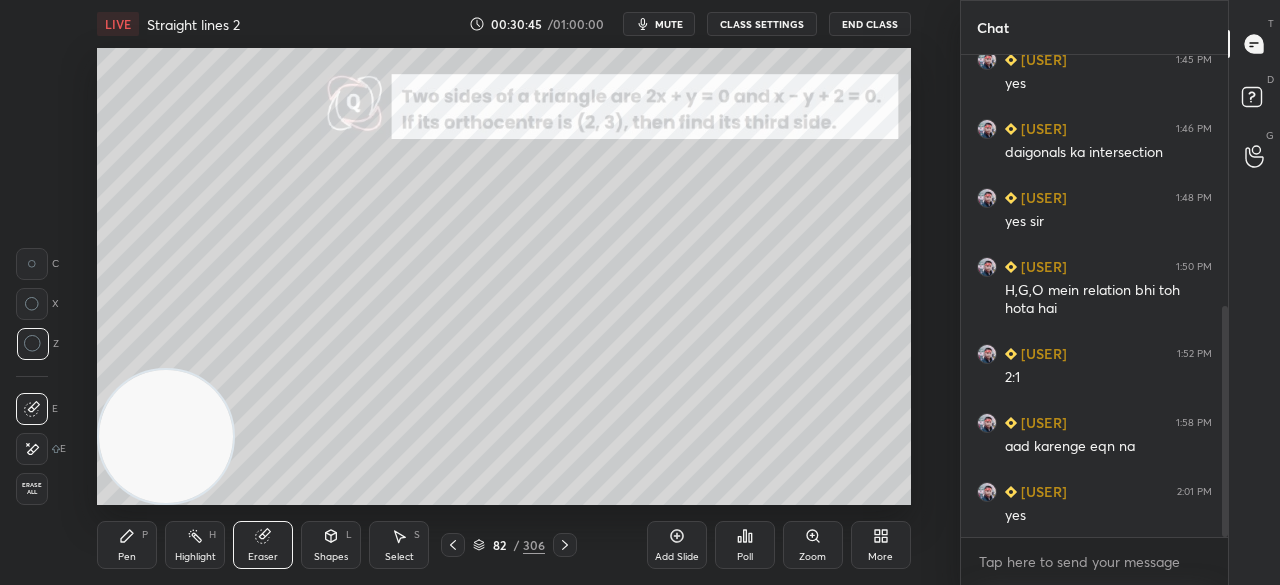 click on "Pen P" at bounding box center [127, 545] 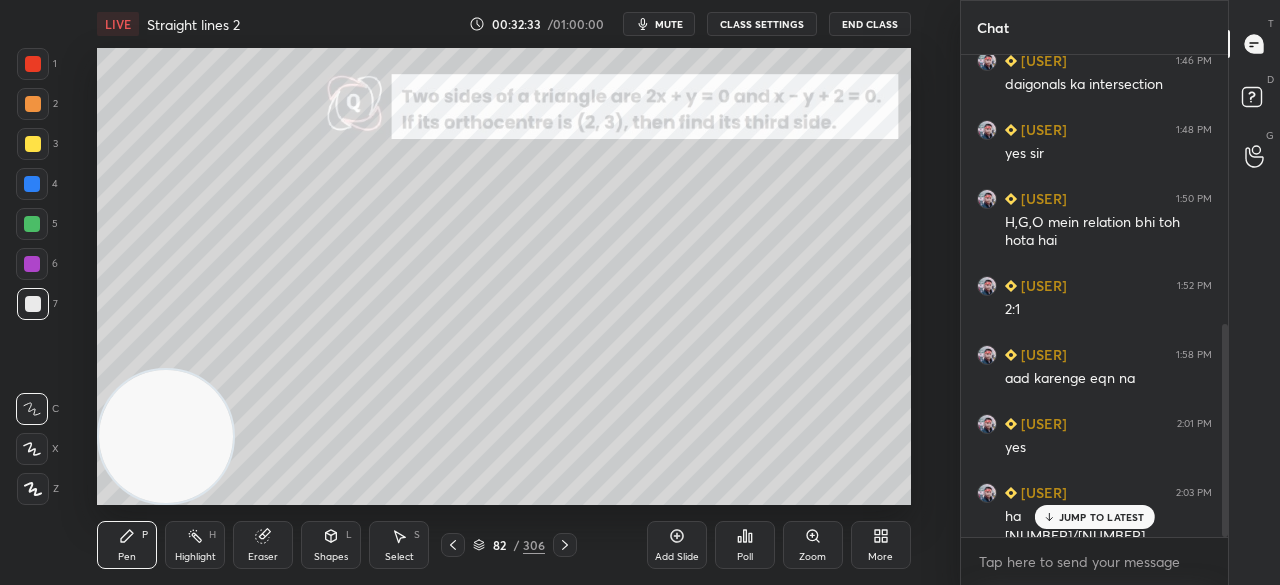scroll, scrollTop: 612, scrollLeft: 0, axis: vertical 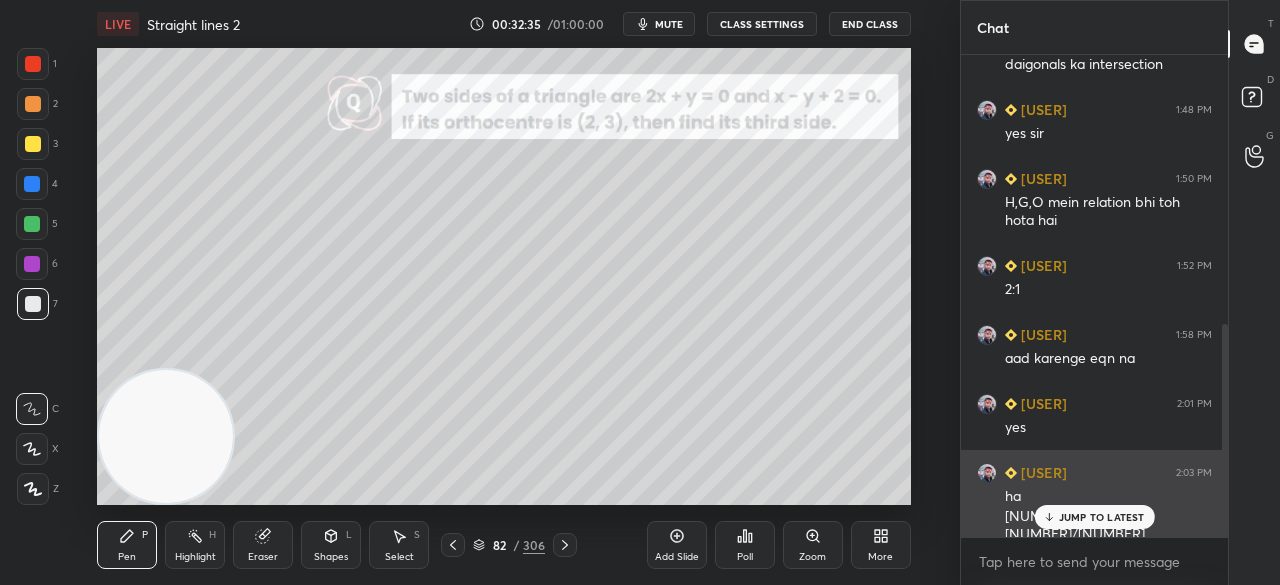 click on "JUMP TO LATEST" at bounding box center [1102, 517] 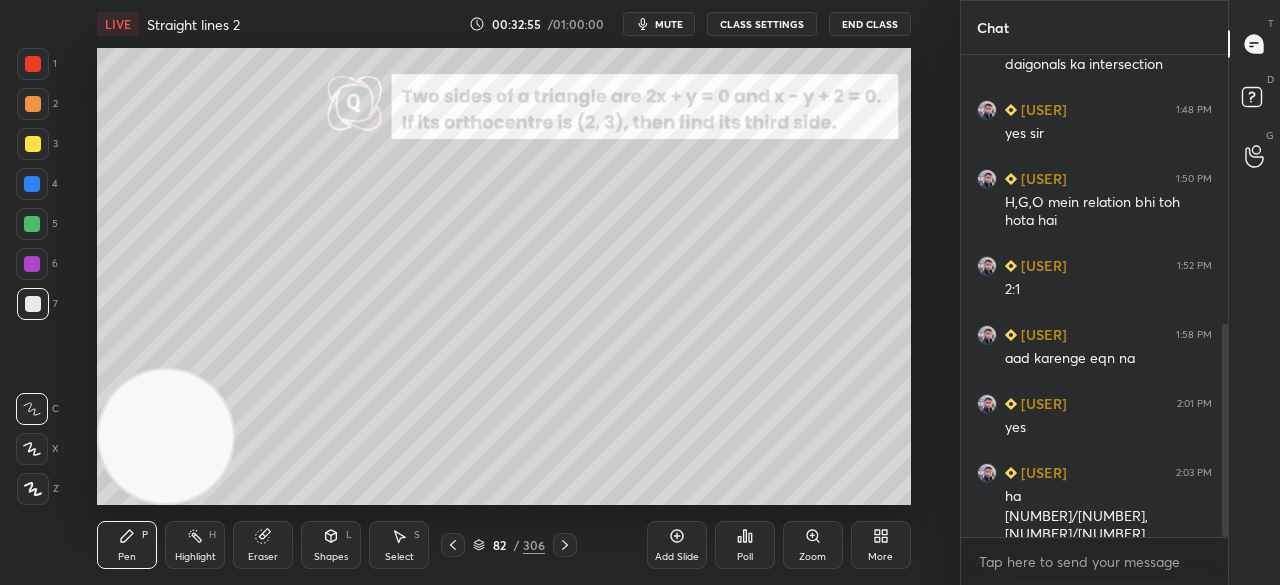 click 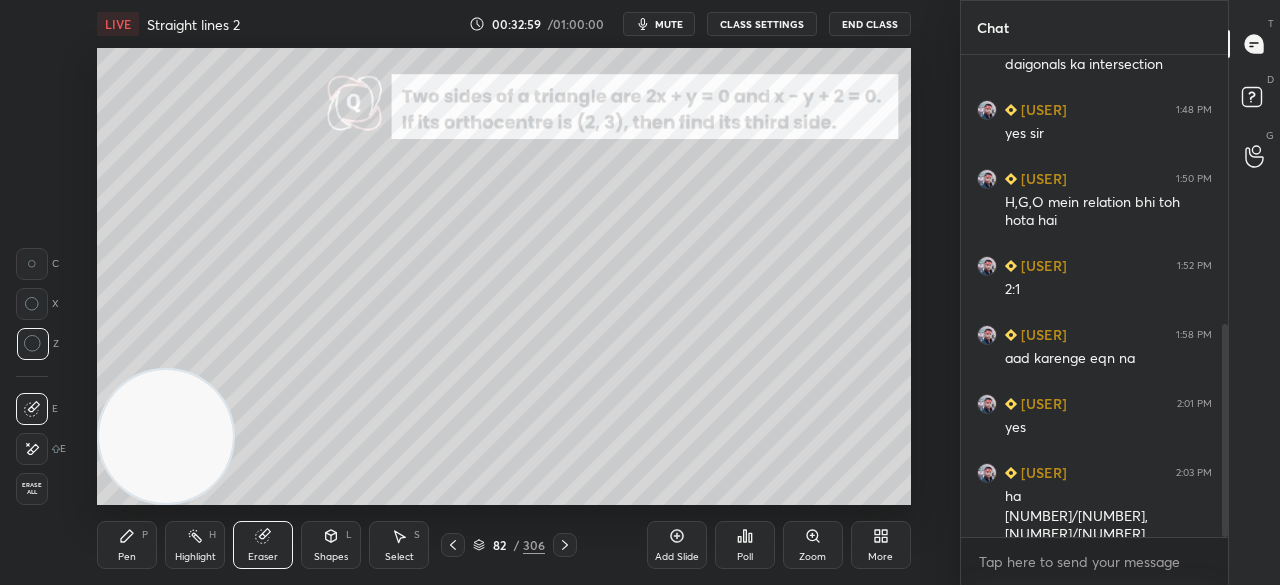 click 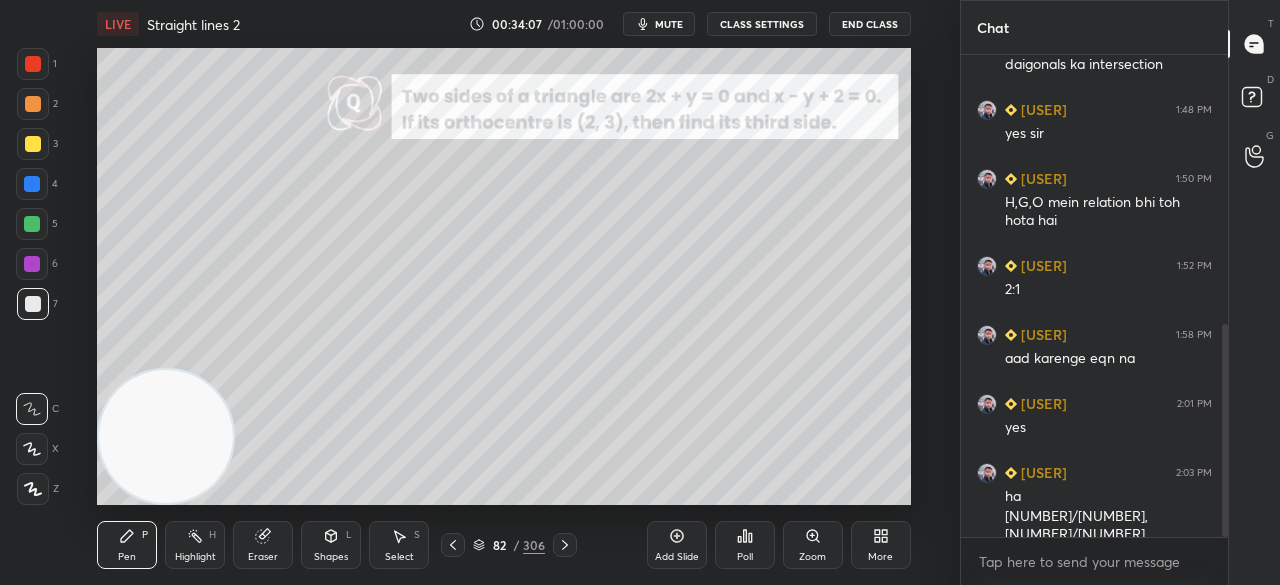 click on "Eraser" at bounding box center [263, 545] 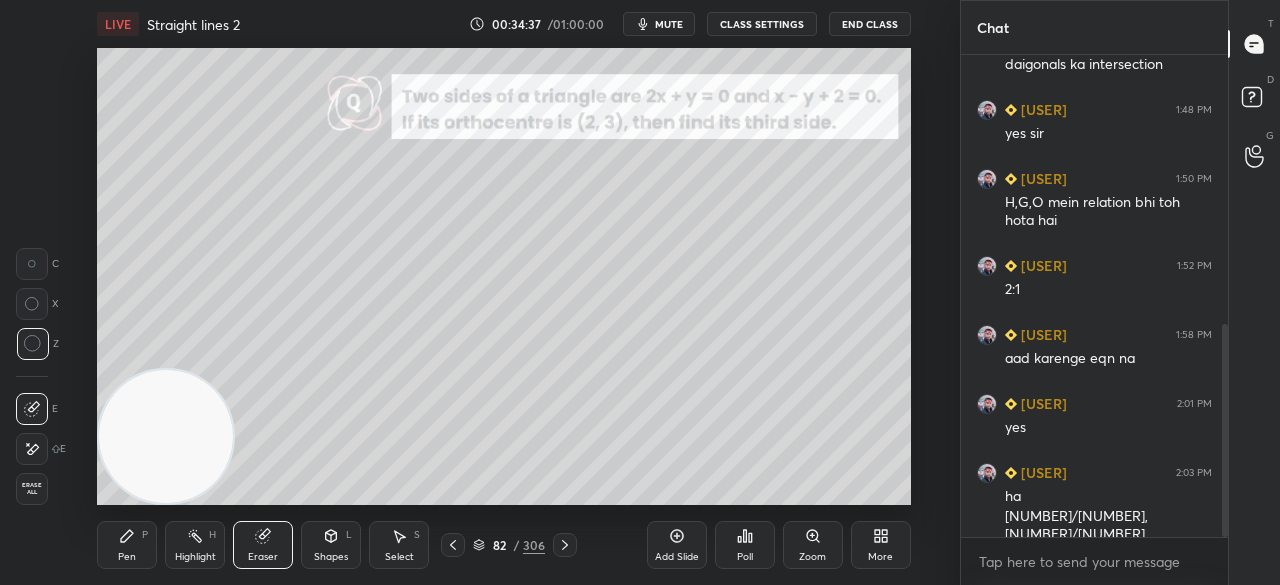 scroll, scrollTop: 682, scrollLeft: 0, axis: vertical 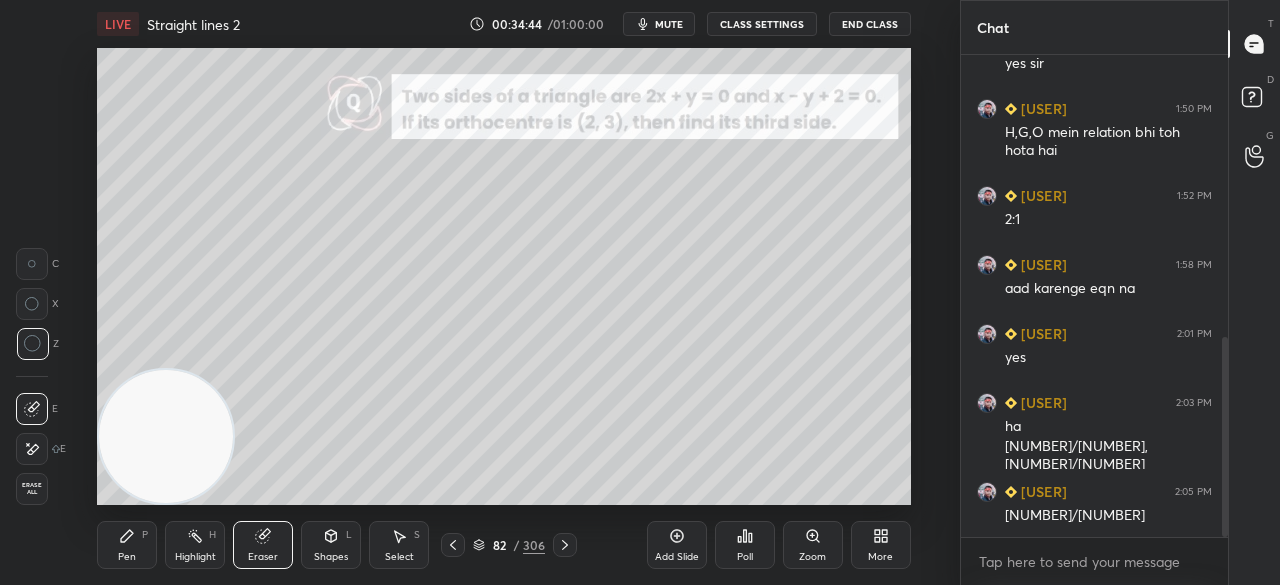 click on "Pen P" at bounding box center [127, 545] 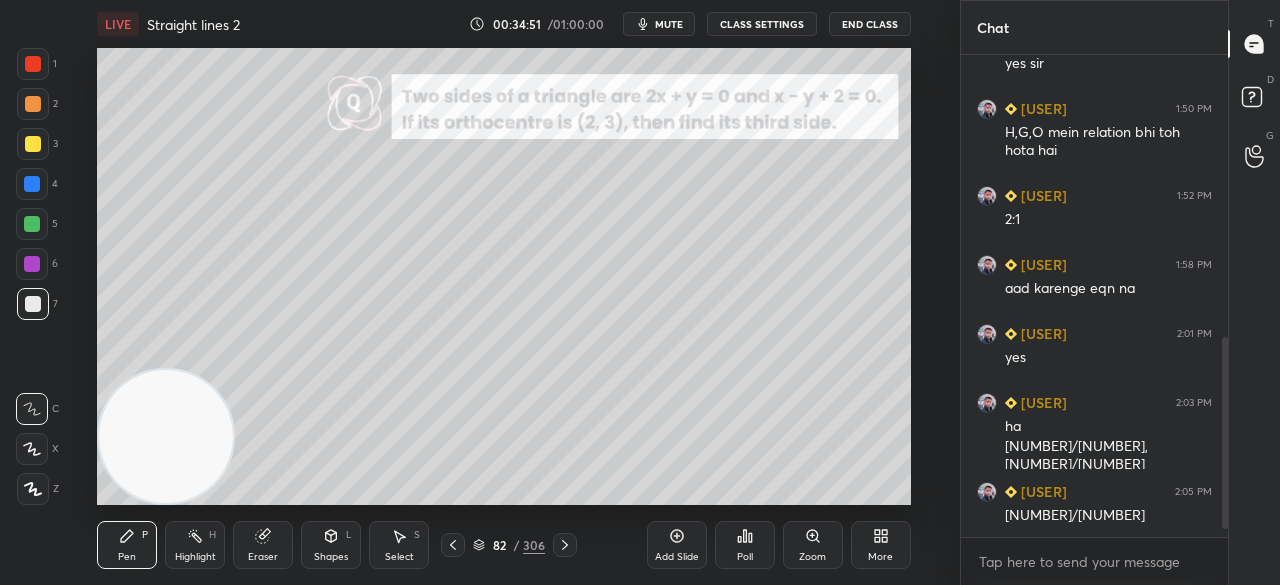 scroll, scrollTop: 750, scrollLeft: 0, axis: vertical 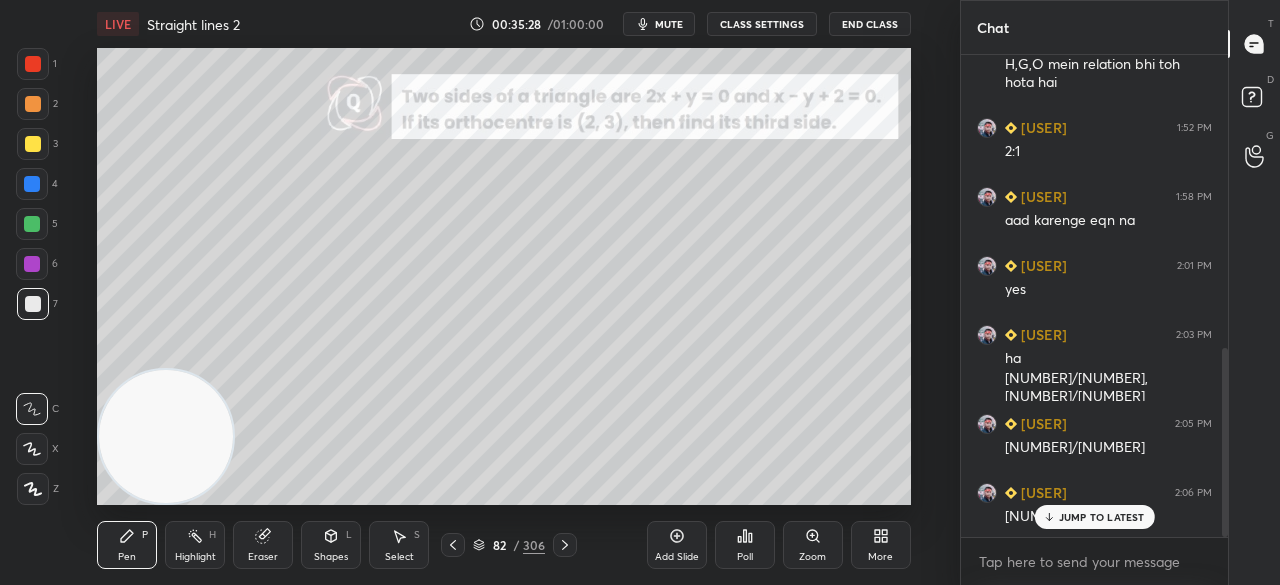click on "Eraser" at bounding box center (263, 545) 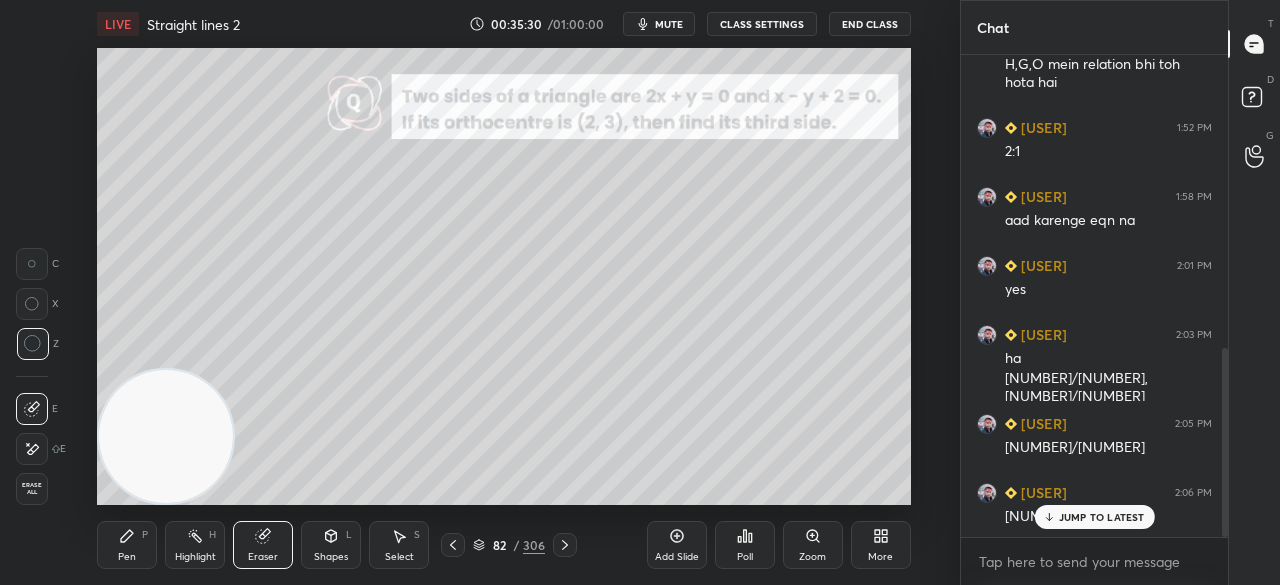 click on "Pen P" at bounding box center (127, 545) 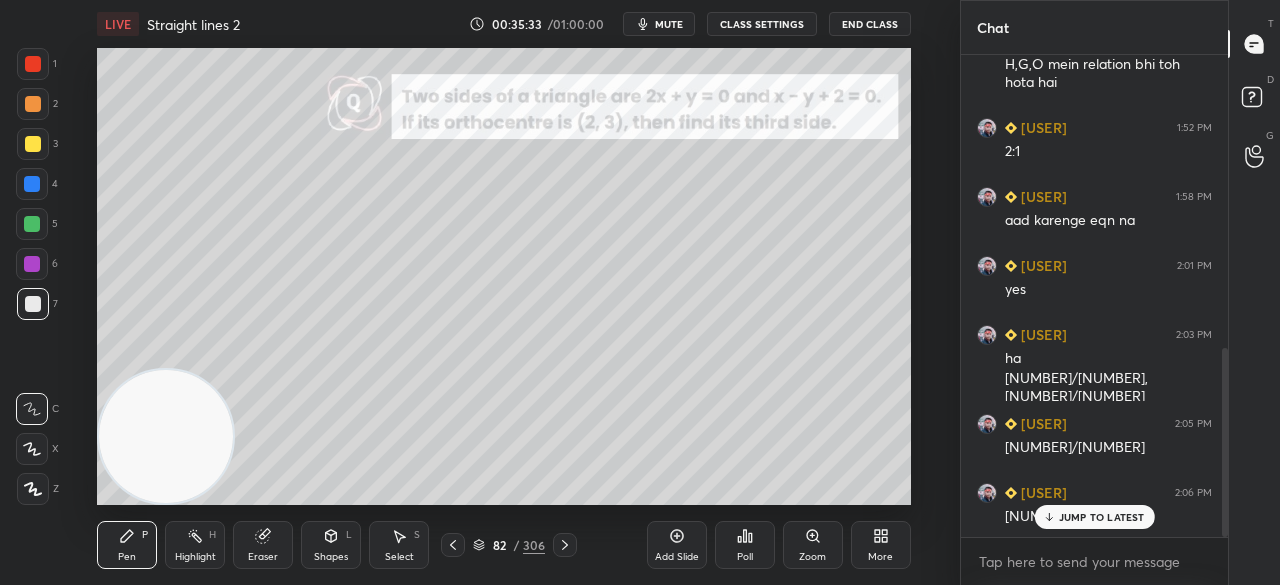 click on "Eraser" at bounding box center (263, 545) 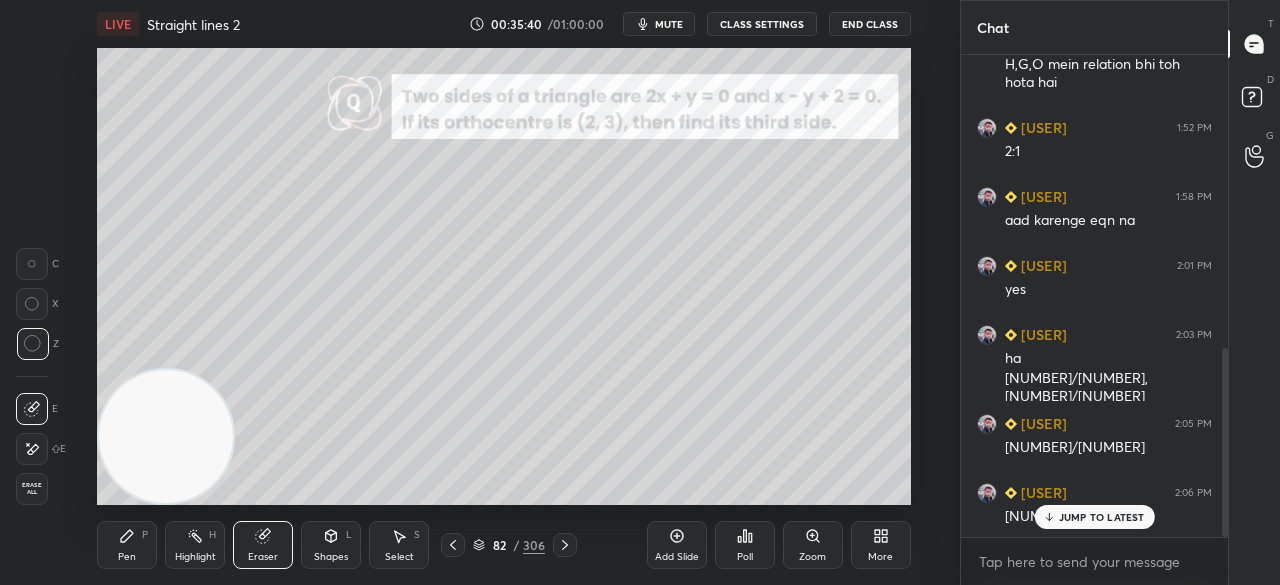 drag, startPoint x: 128, startPoint y: 549, endPoint x: 147, endPoint y: 545, distance: 19.416489 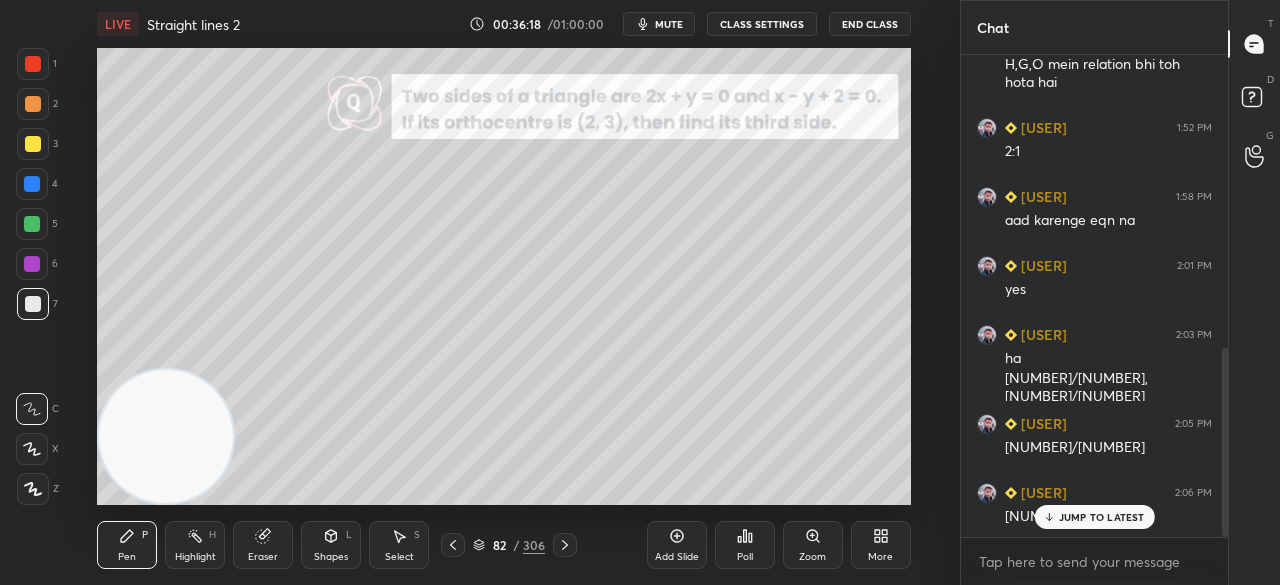 click on "Eraser" at bounding box center [263, 545] 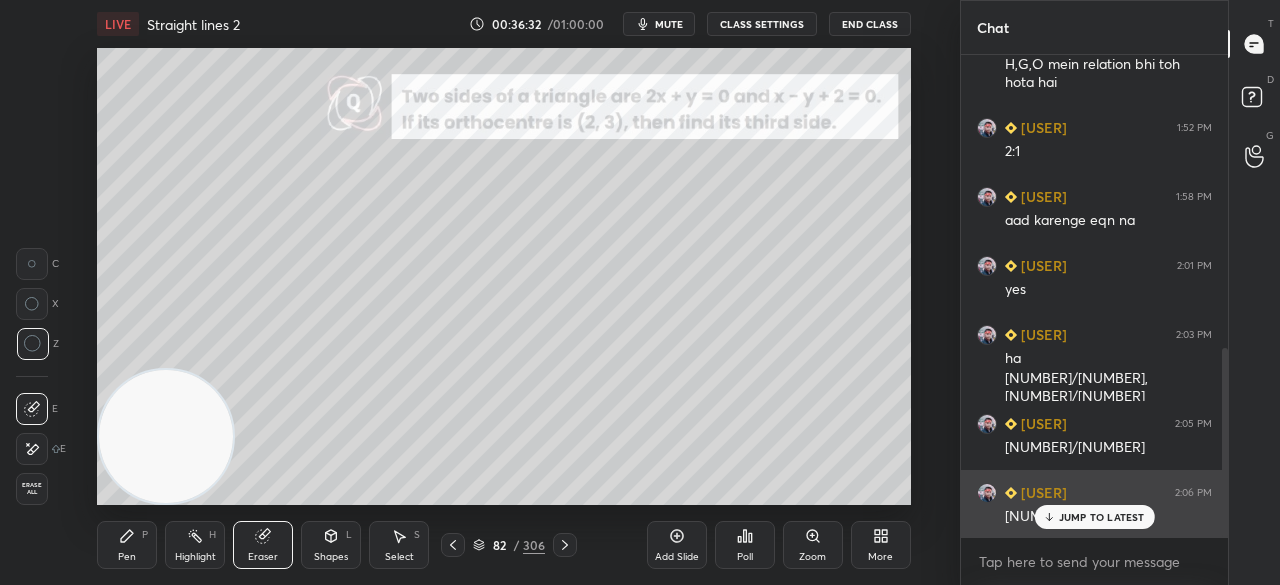 click on "JUMP TO LATEST" at bounding box center (1094, 517) 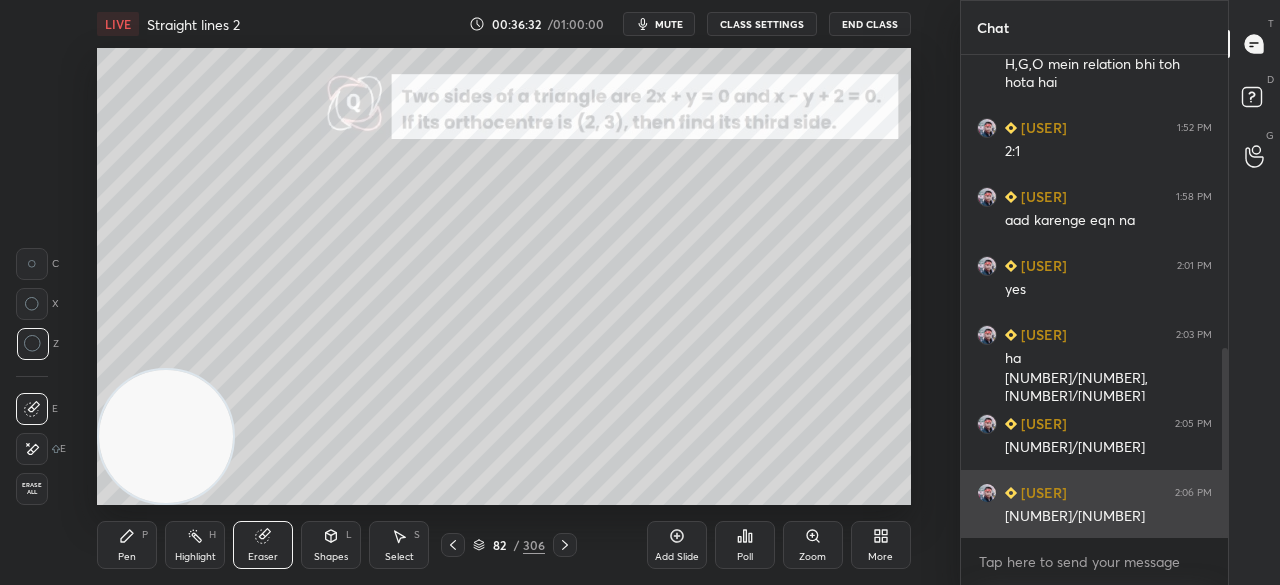 click on "[NUMBER]/[NUMBER]" at bounding box center (1108, 517) 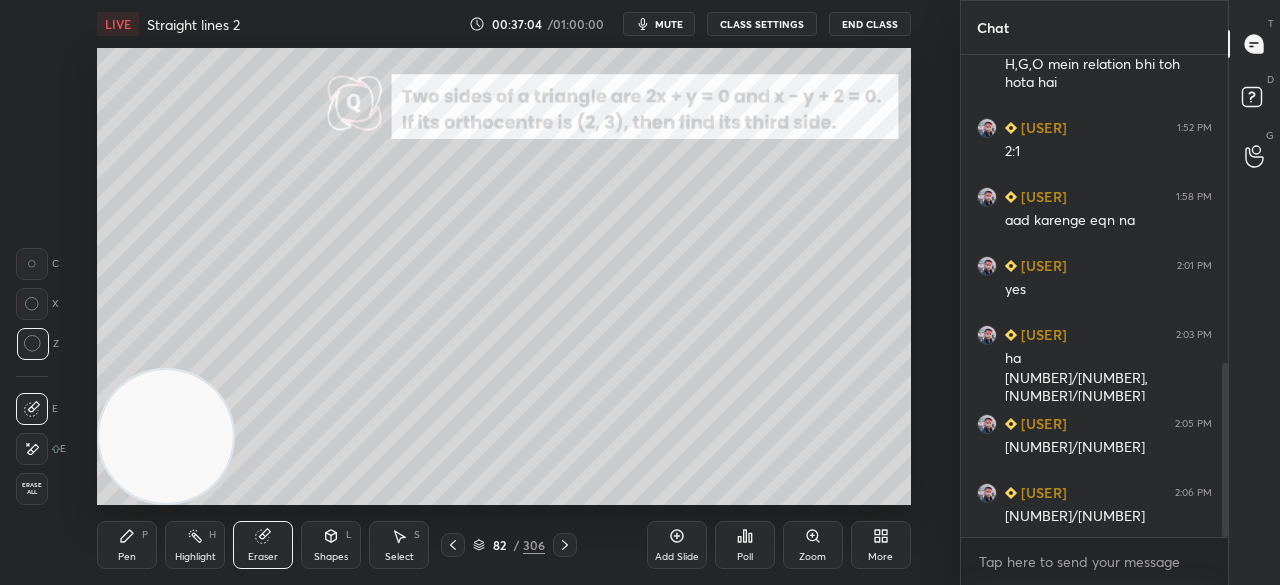 scroll, scrollTop: 856, scrollLeft: 0, axis: vertical 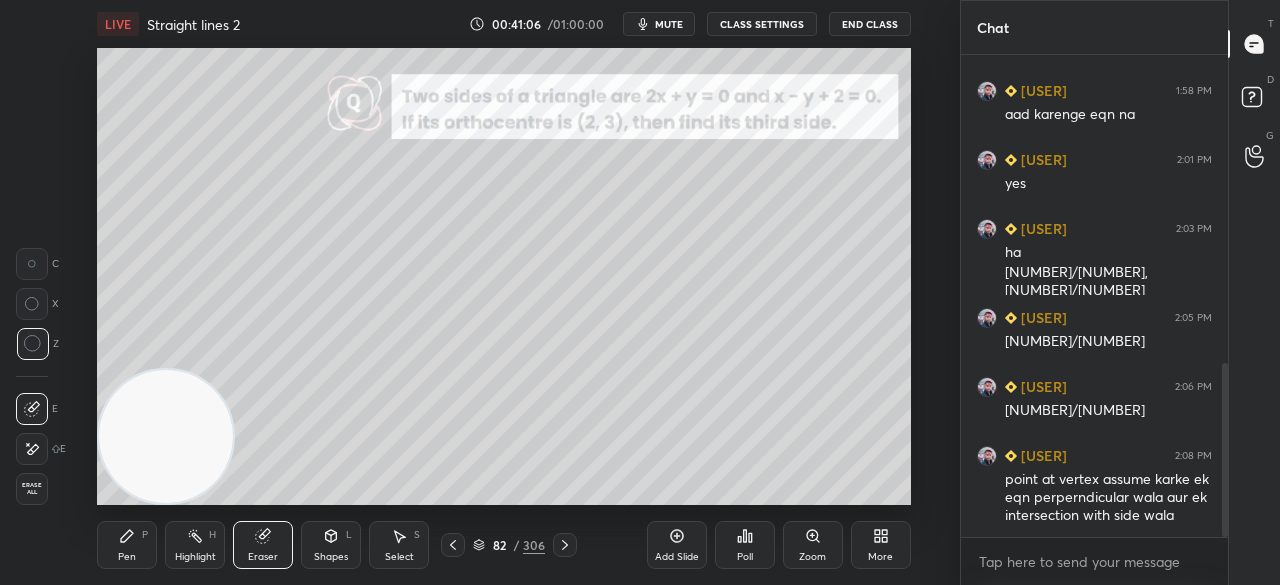 click on "Pen P" at bounding box center [127, 545] 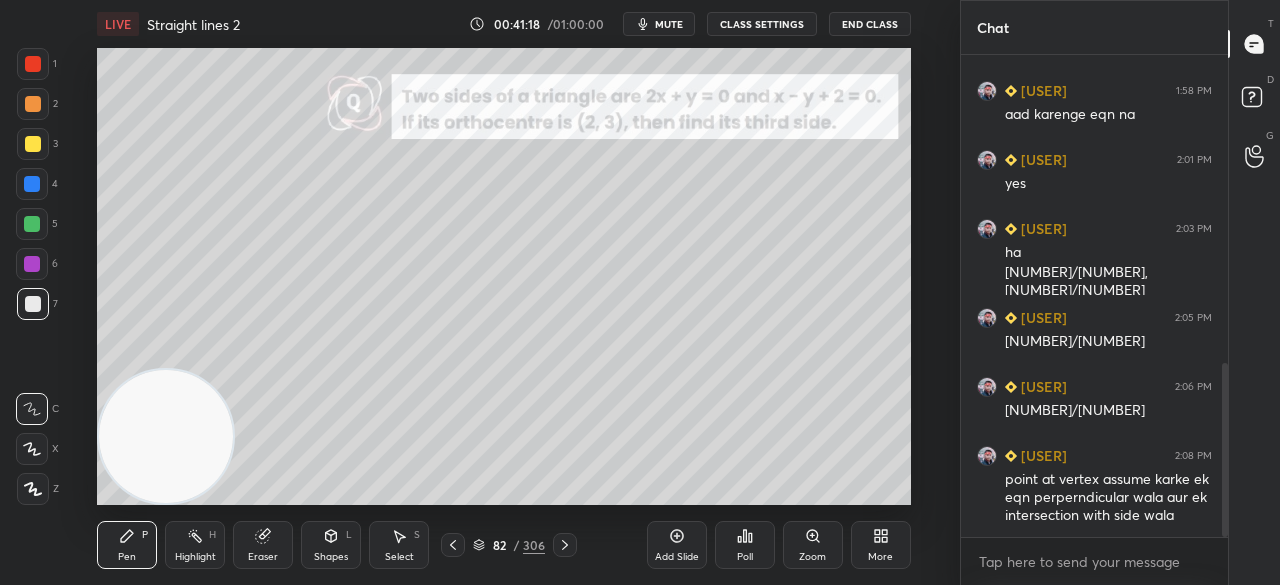 scroll, scrollTop: 924, scrollLeft: 0, axis: vertical 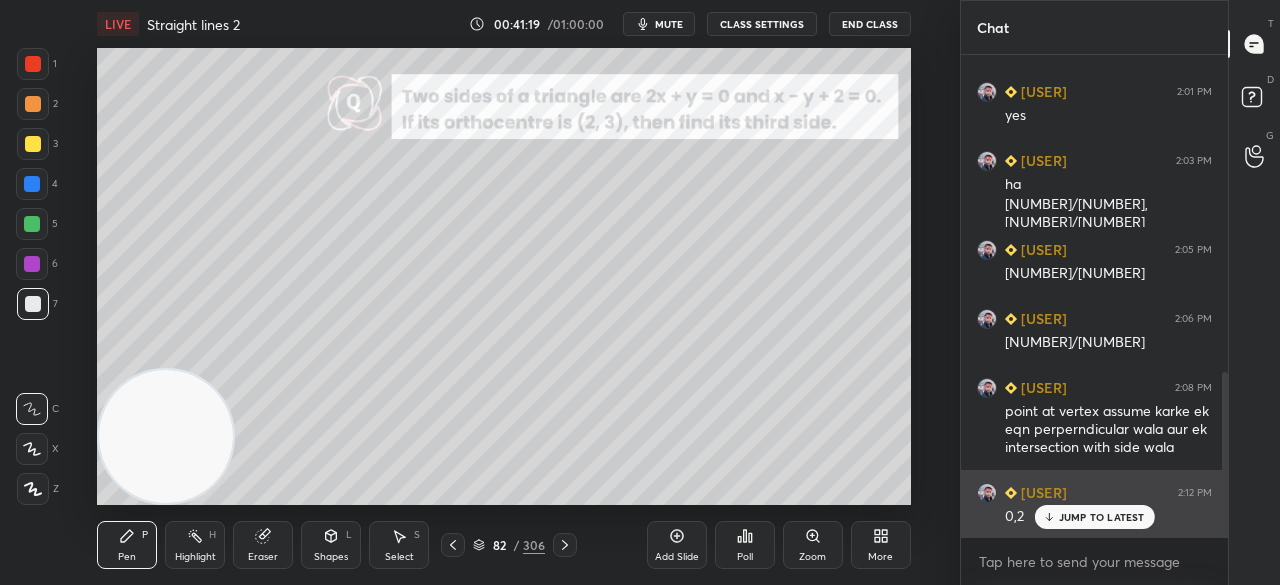 drag, startPoint x: 1074, startPoint y: 519, endPoint x: 1053, endPoint y: 523, distance: 21.377558 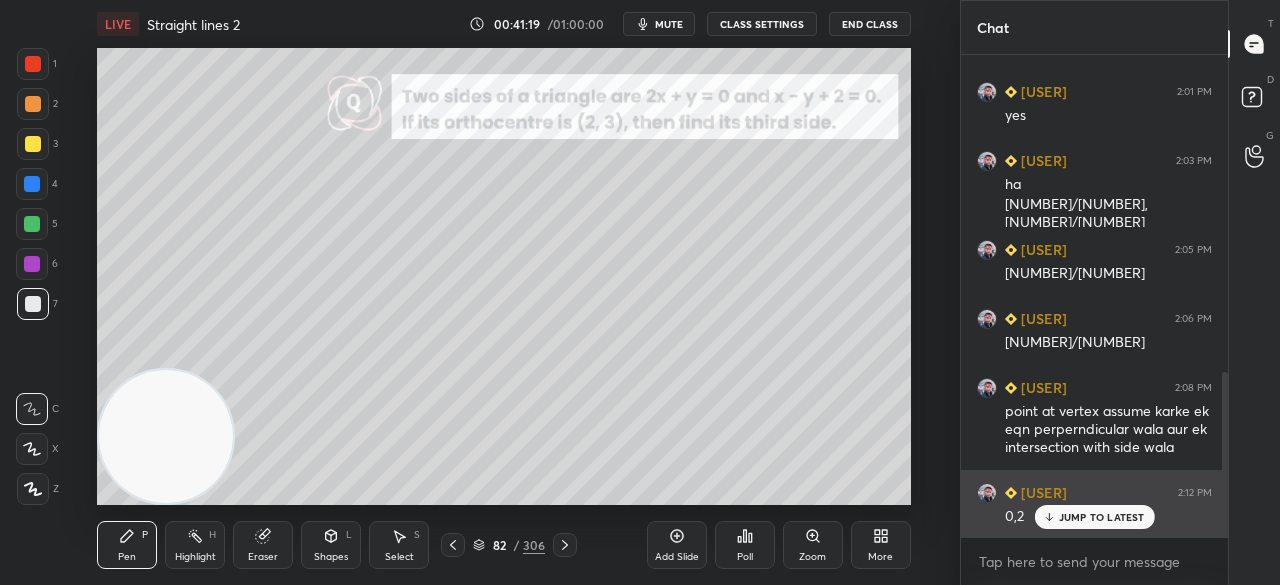 click on "JUMP TO LATEST" at bounding box center (1102, 517) 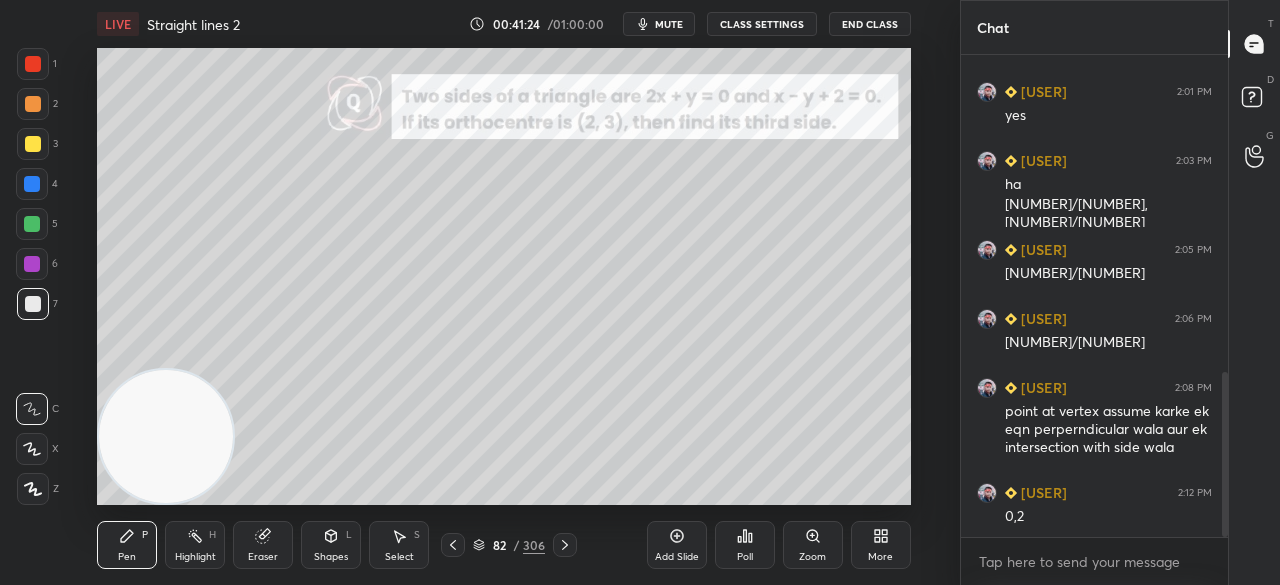scroll, scrollTop: 944, scrollLeft: 0, axis: vertical 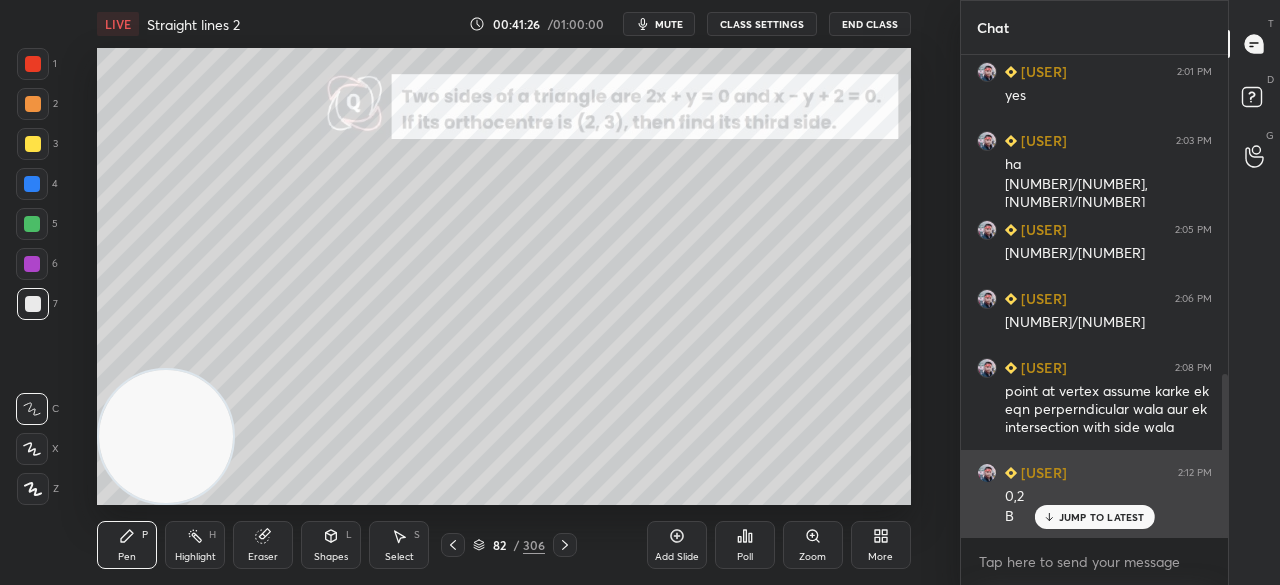 click on "JUMP TO LATEST" at bounding box center (1102, 517) 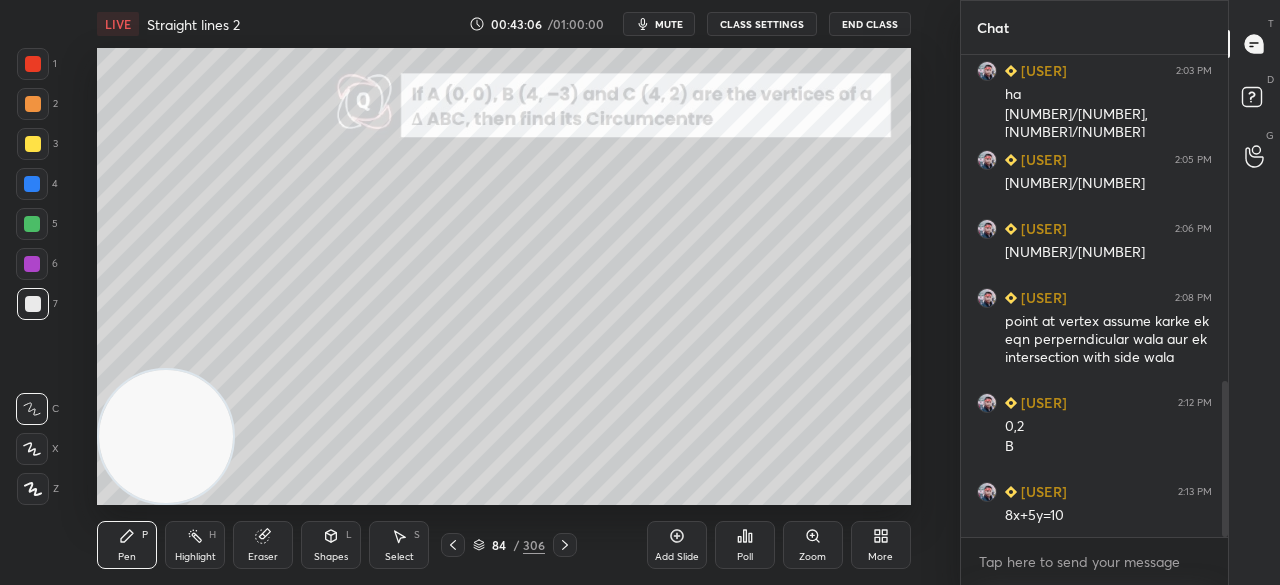 scroll, scrollTop: 1082, scrollLeft: 0, axis: vertical 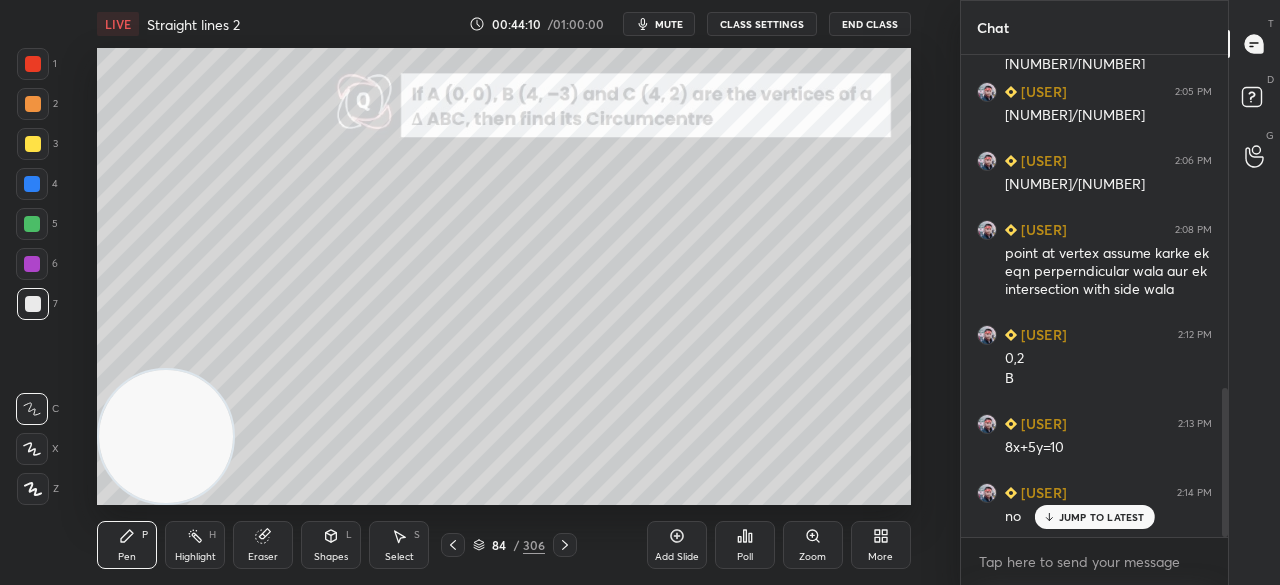 drag, startPoint x: 261, startPoint y: 549, endPoint x: 255, endPoint y: 521, distance: 28.635643 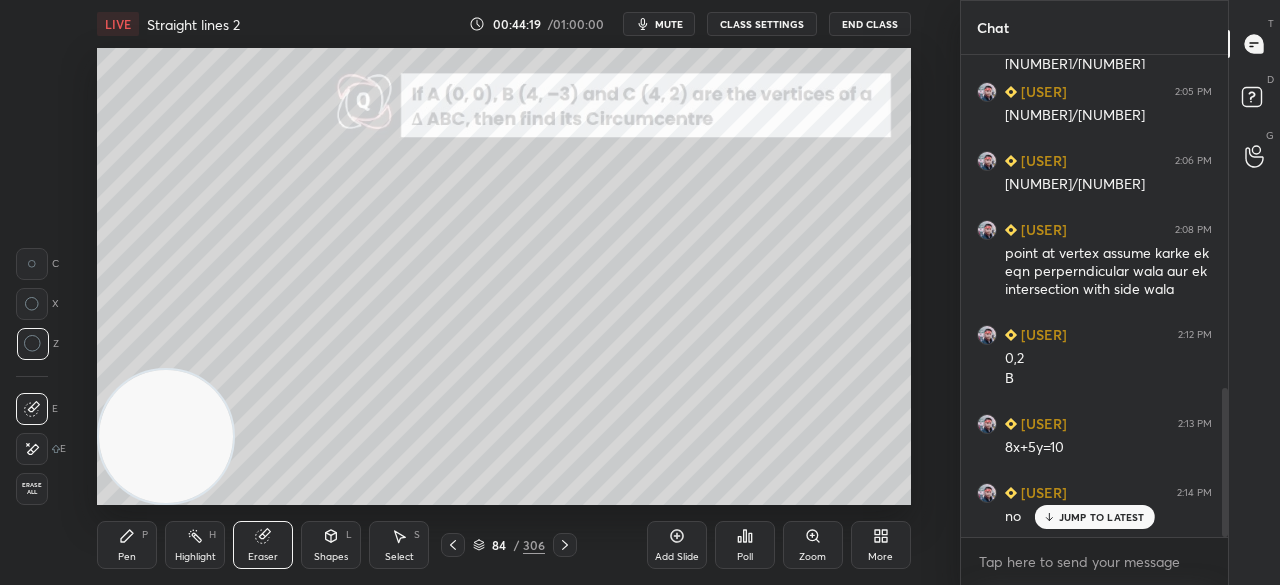 click on "Pen P" at bounding box center [127, 545] 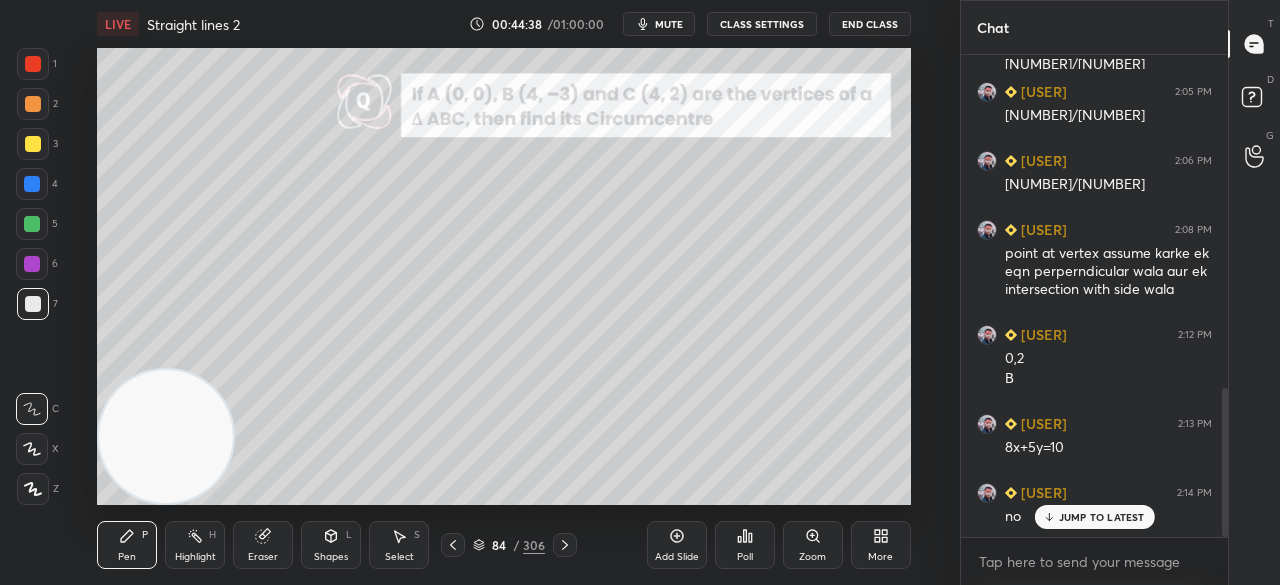 click on "Shapes L" at bounding box center [331, 545] 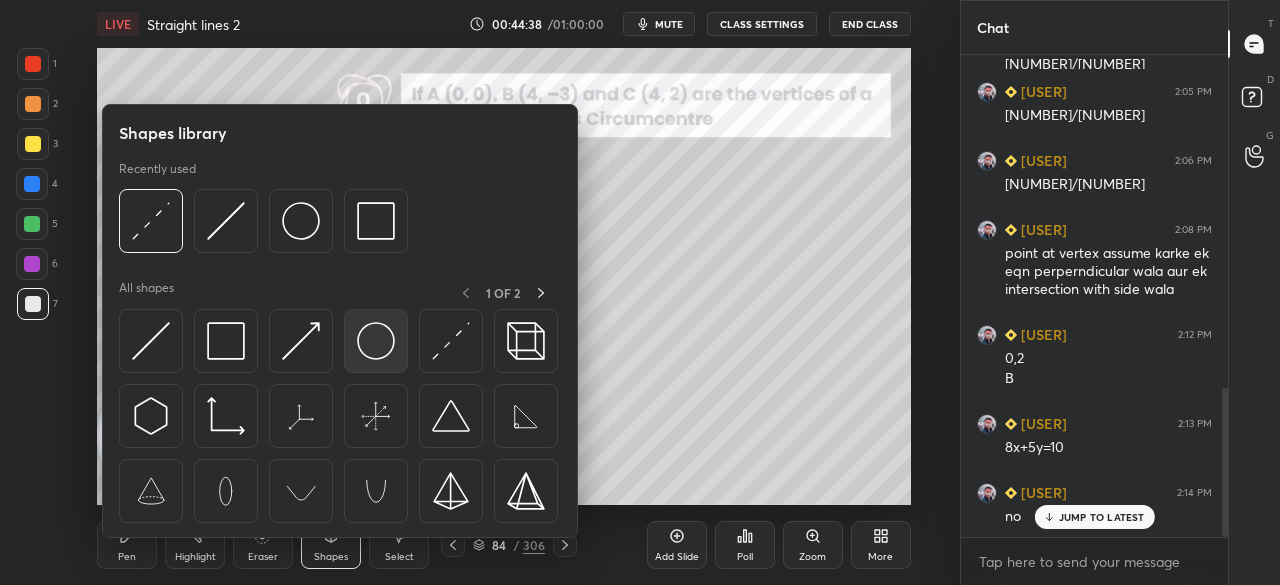 click at bounding box center (376, 341) 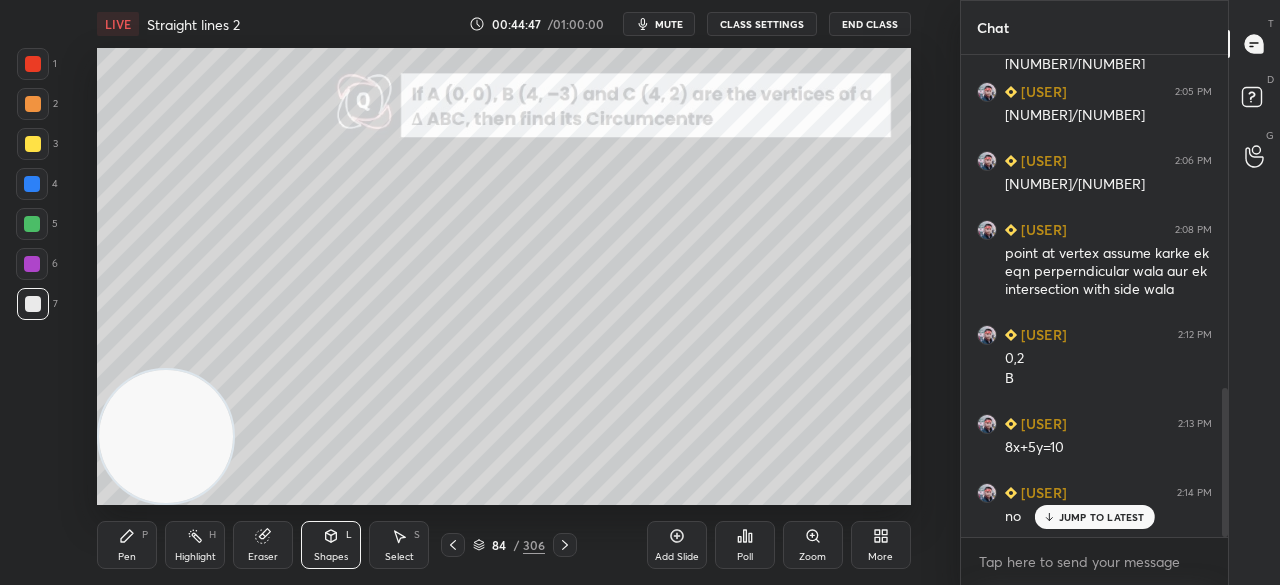 click on "Pen P" at bounding box center [127, 545] 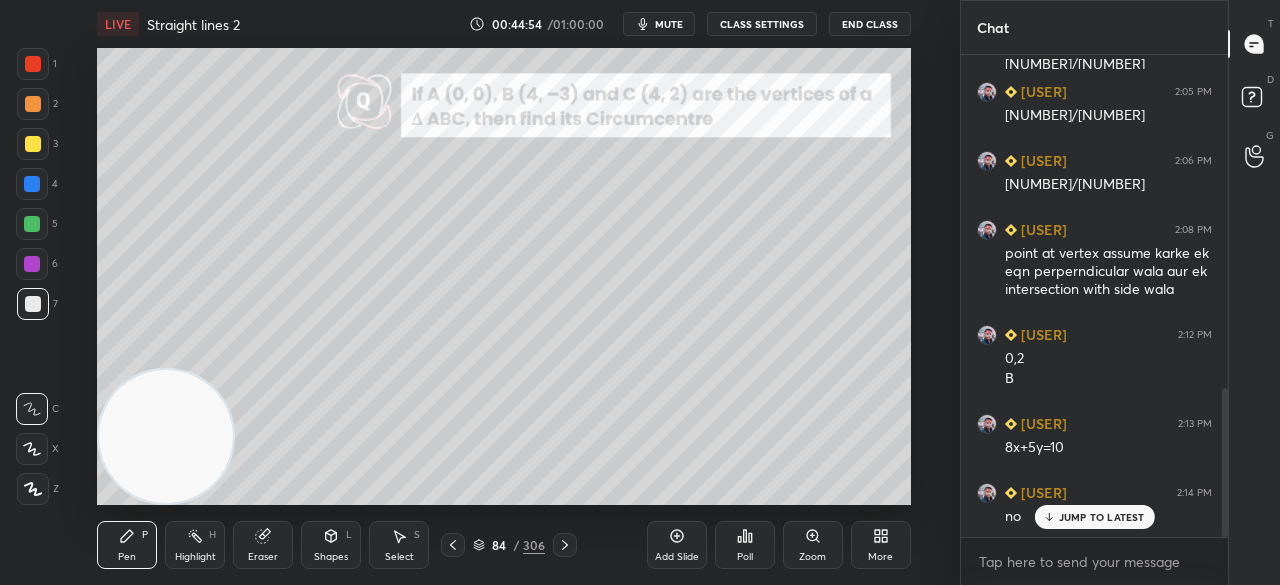 drag, startPoint x: 264, startPoint y: 545, endPoint x: 184, endPoint y: 369, distance: 193.32874 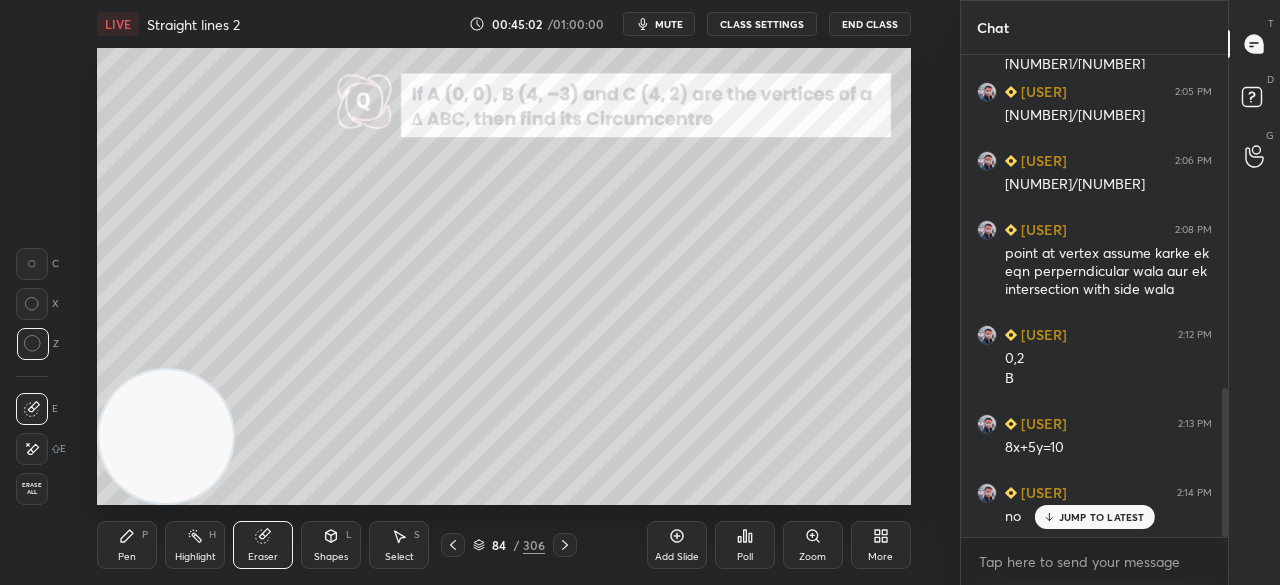 click on "Shapes L" at bounding box center (331, 545) 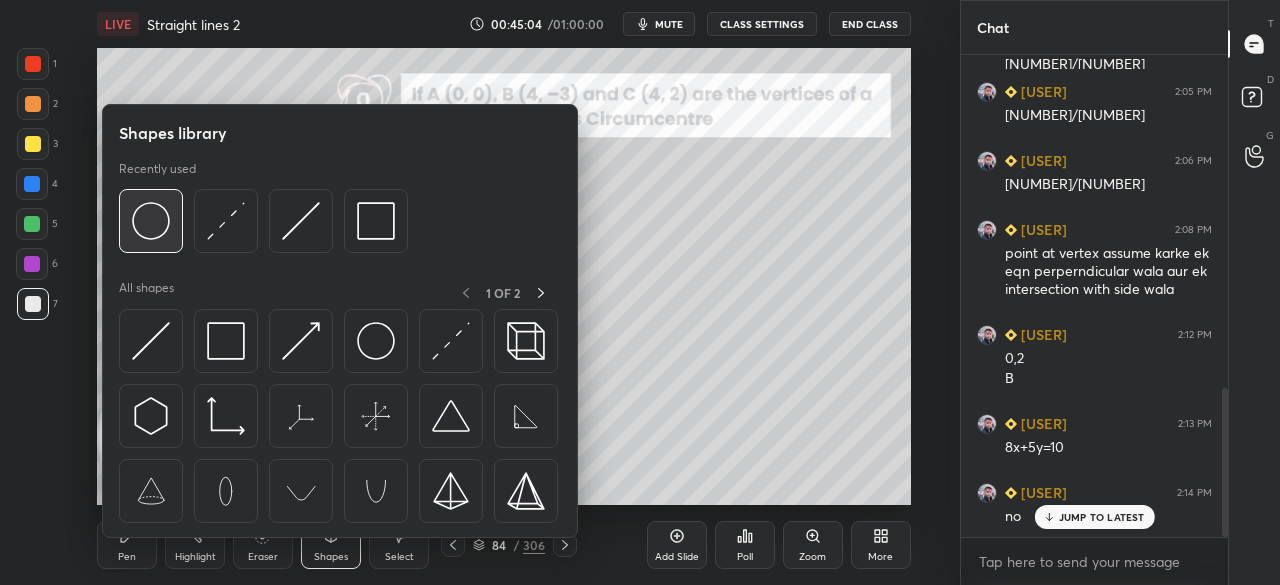 click at bounding box center [151, 221] 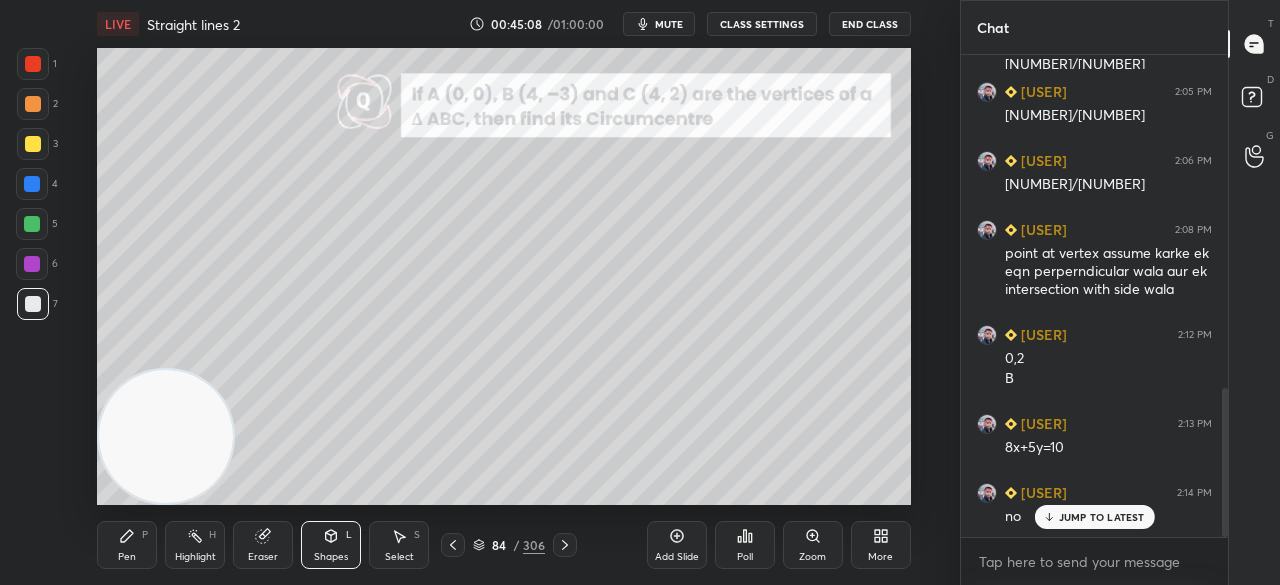 click on "Pen" at bounding box center [127, 557] 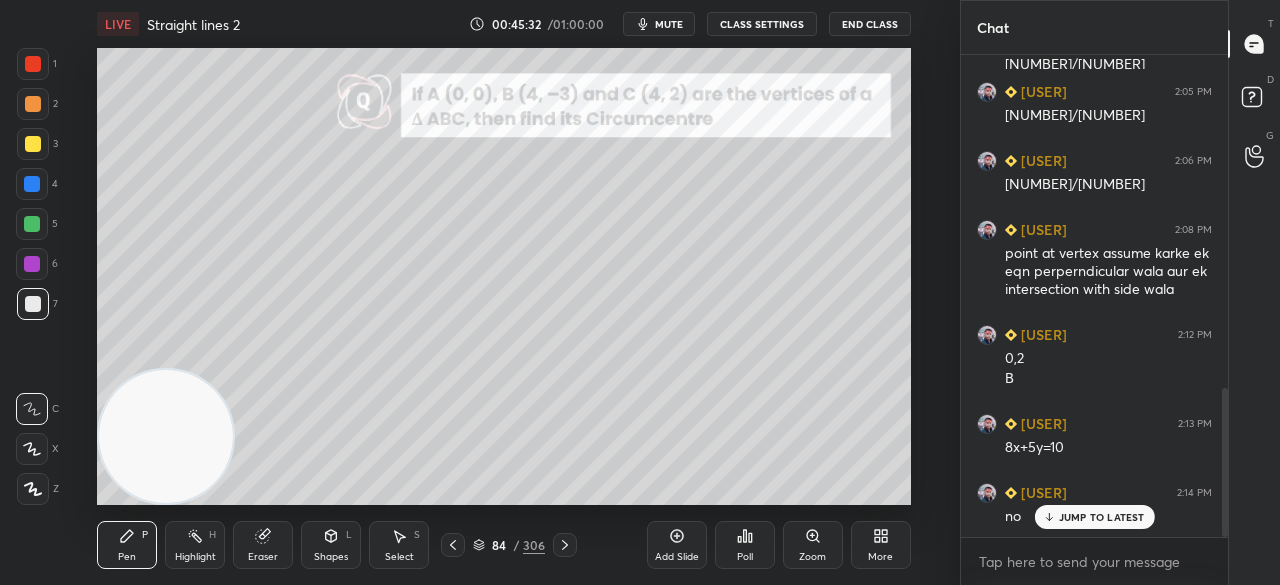 drag, startPoint x: 31, startPoint y: 153, endPoint x: 21, endPoint y: 152, distance: 10.049875 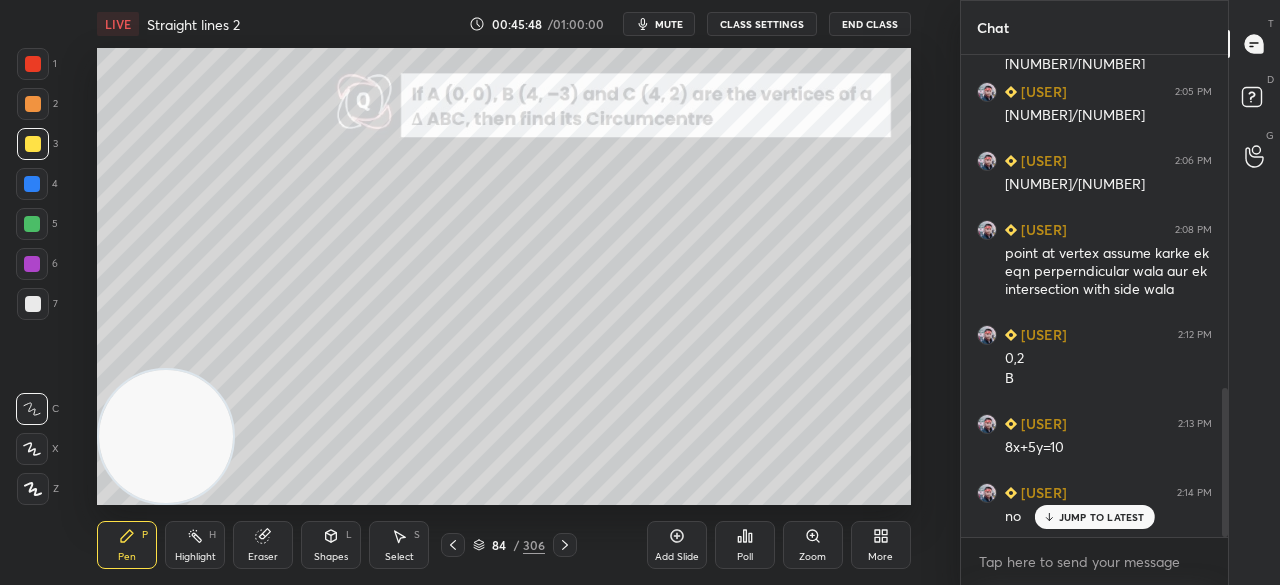 click at bounding box center (33, 304) 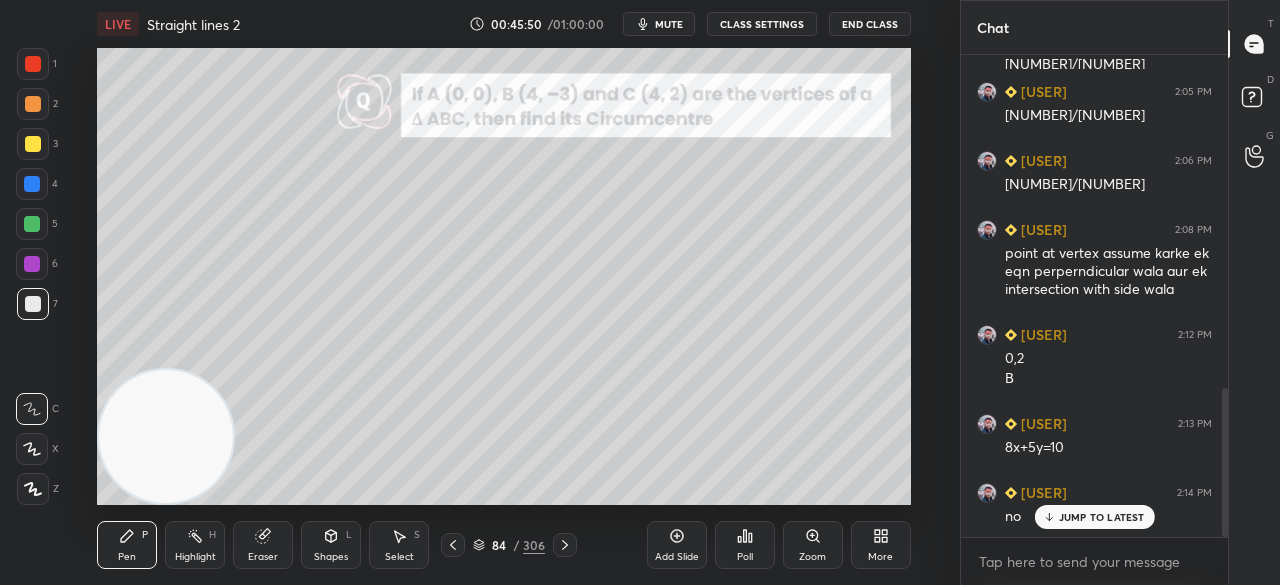 drag, startPoint x: 34, startPoint y: 148, endPoint x: 44, endPoint y: 157, distance: 13.453624 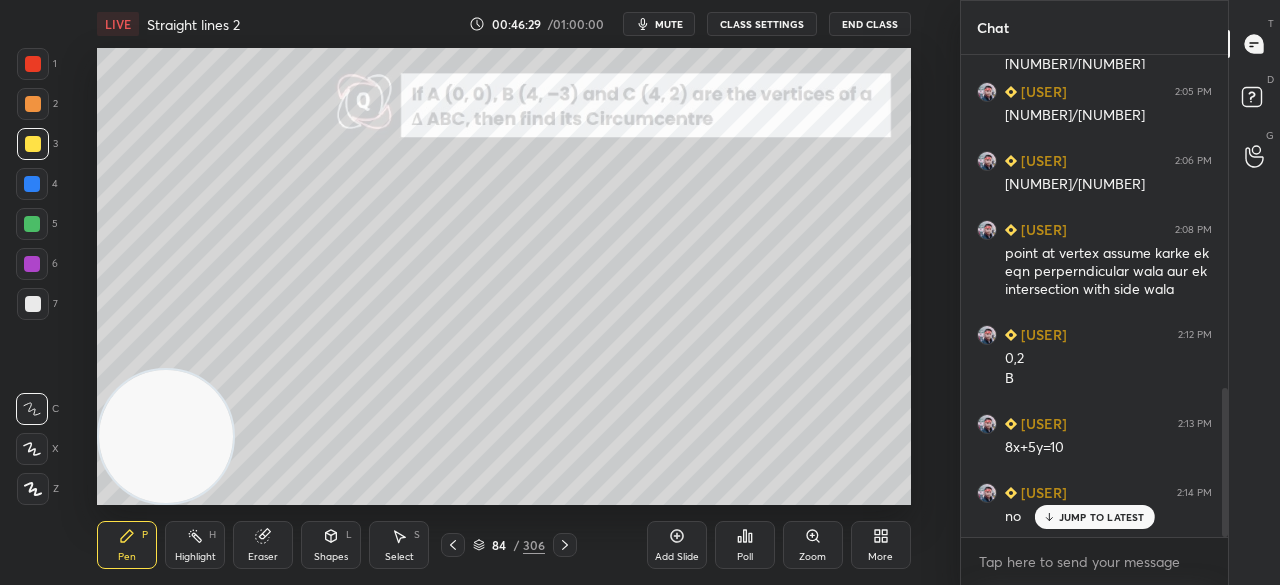 scroll, scrollTop: 1152, scrollLeft: 0, axis: vertical 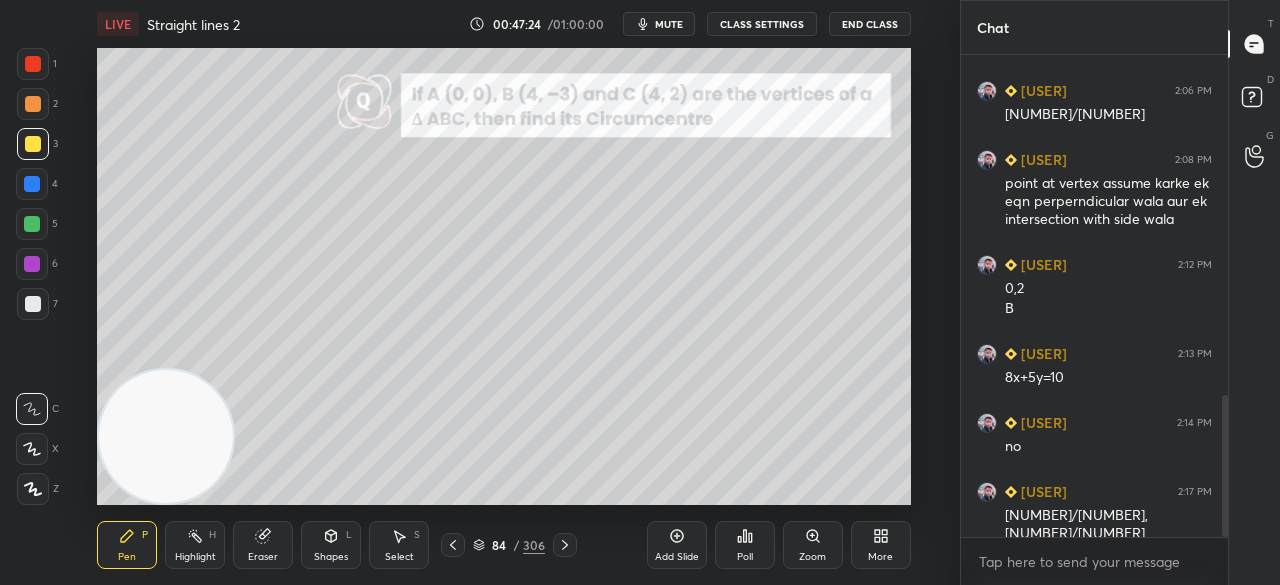click at bounding box center (33, 304) 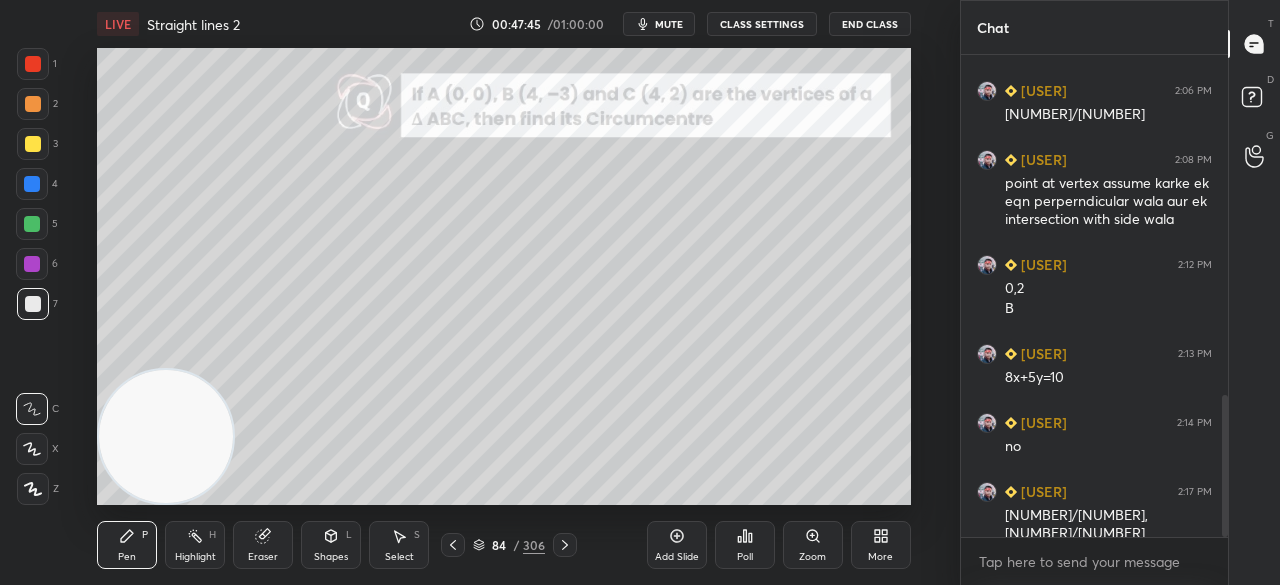 scroll, scrollTop: 1238, scrollLeft: 0, axis: vertical 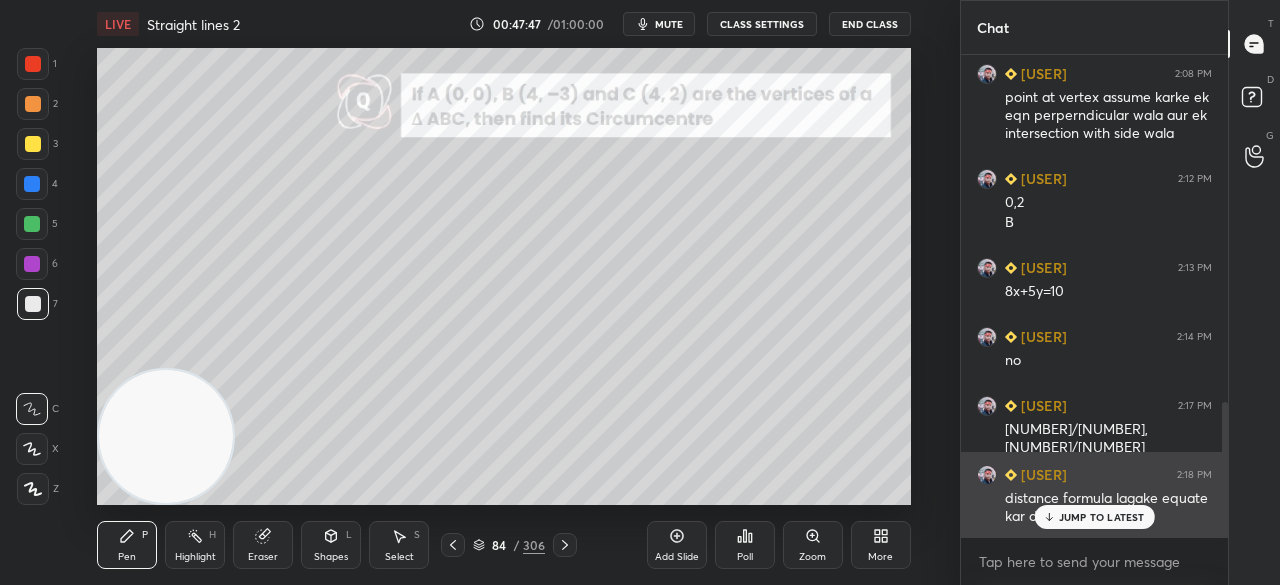 click on "JUMP TO LATEST" at bounding box center [1102, 517] 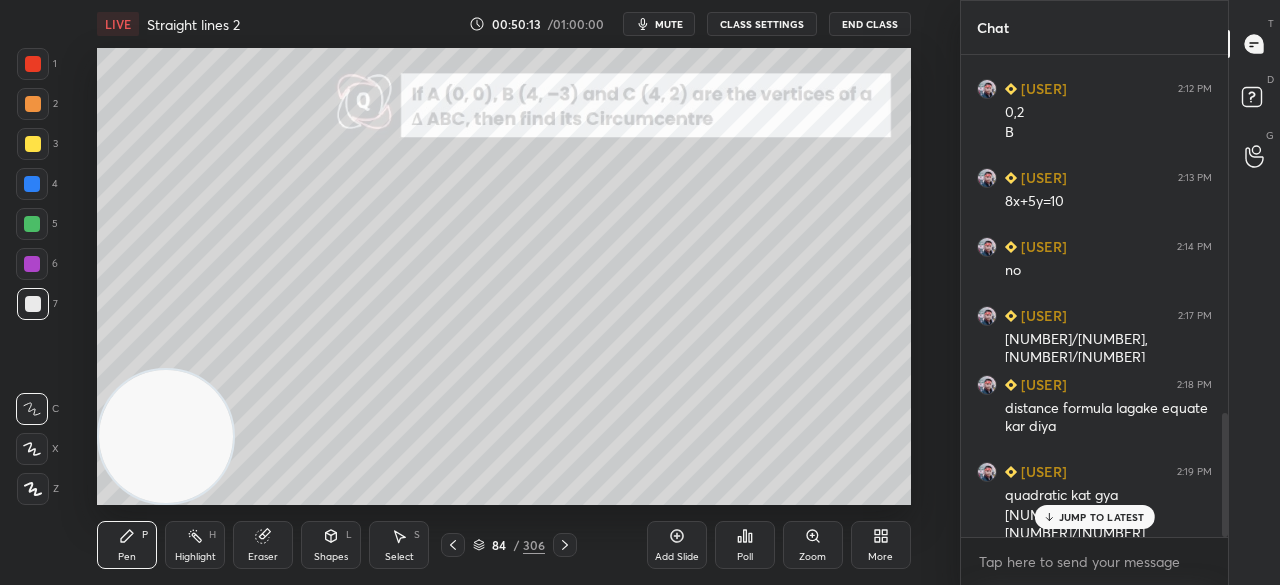 scroll, scrollTop: 1396, scrollLeft: 0, axis: vertical 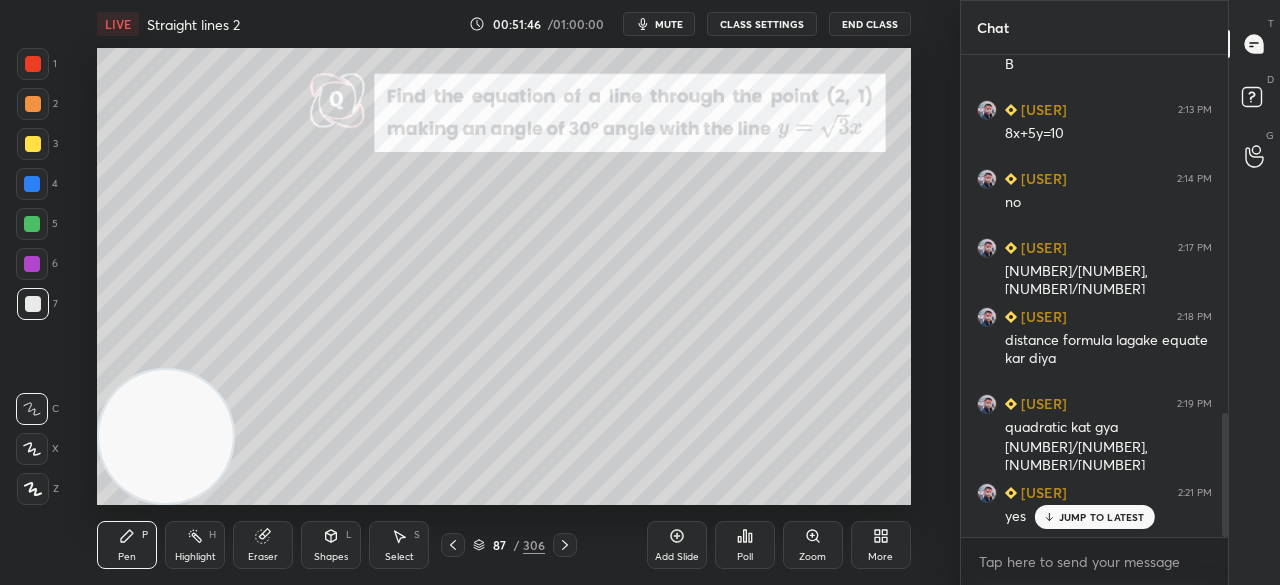 click on "Eraser" at bounding box center [263, 545] 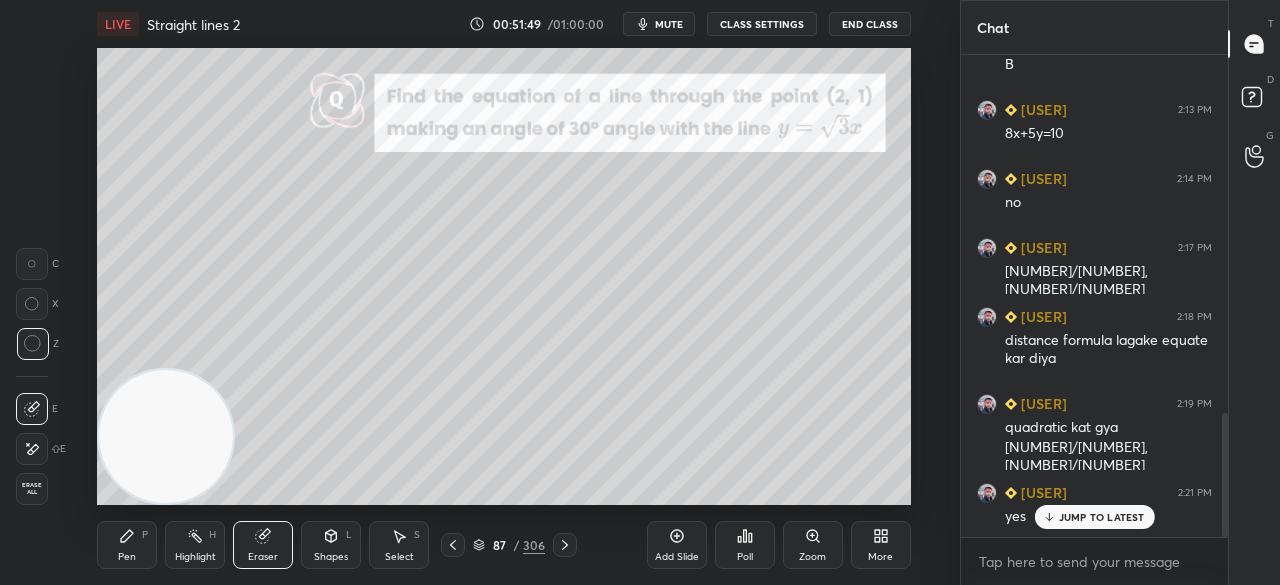 click on "Pen P Highlight H Eraser Shapes L Select S" at bounding box center (234, 545) 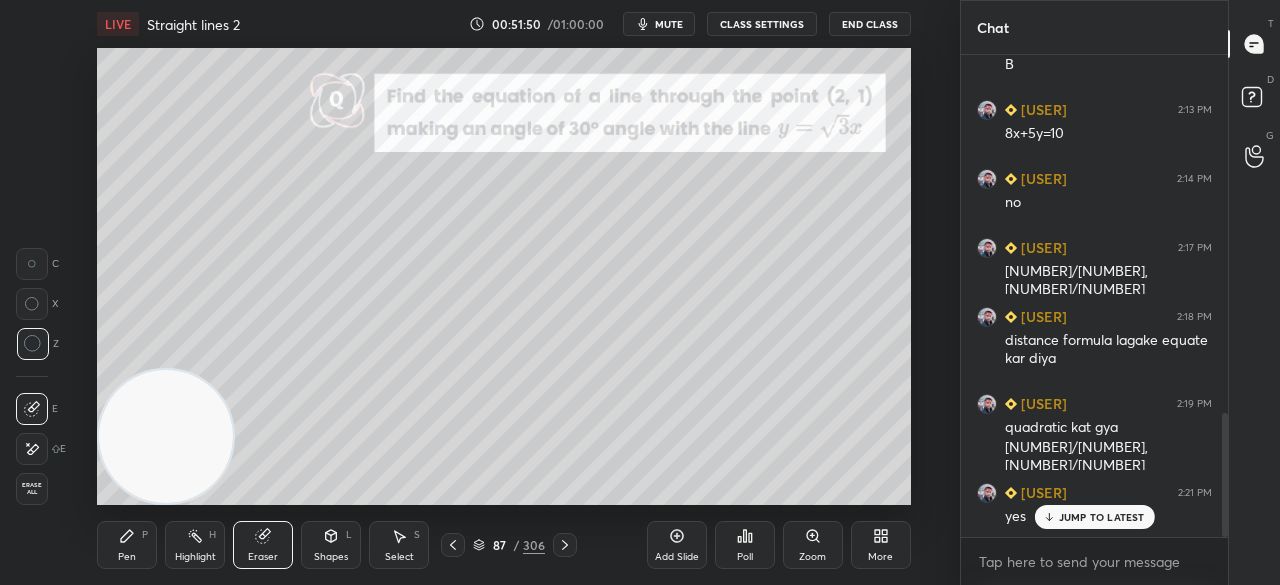 click 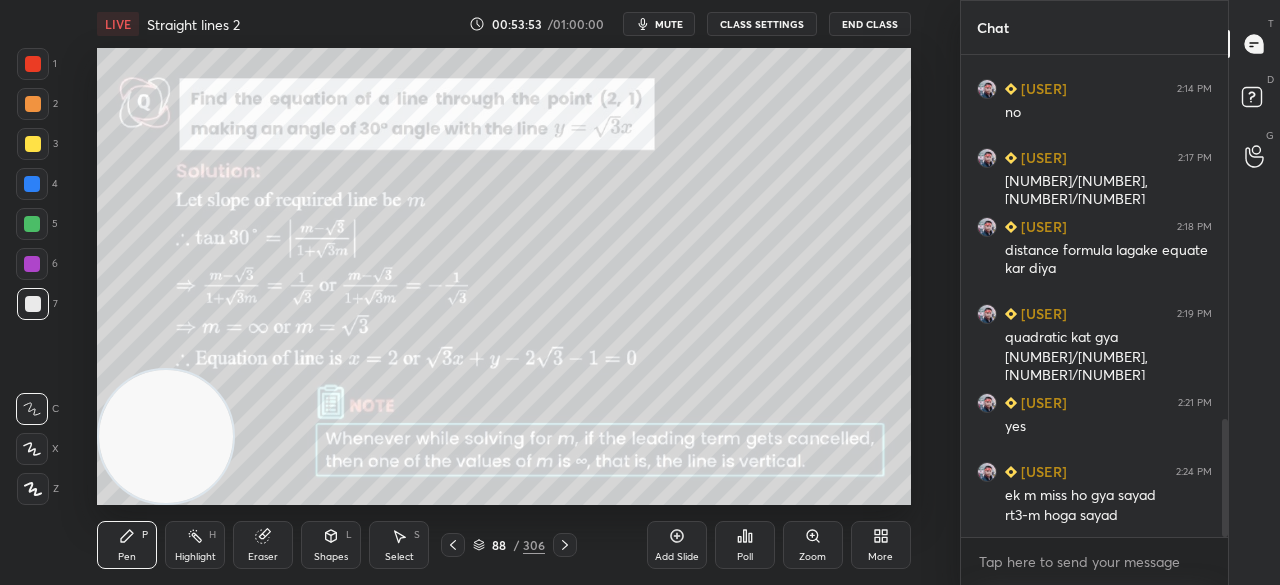 scroll, scrollTop: 1554, scrollLeft: 0, axis: vertical 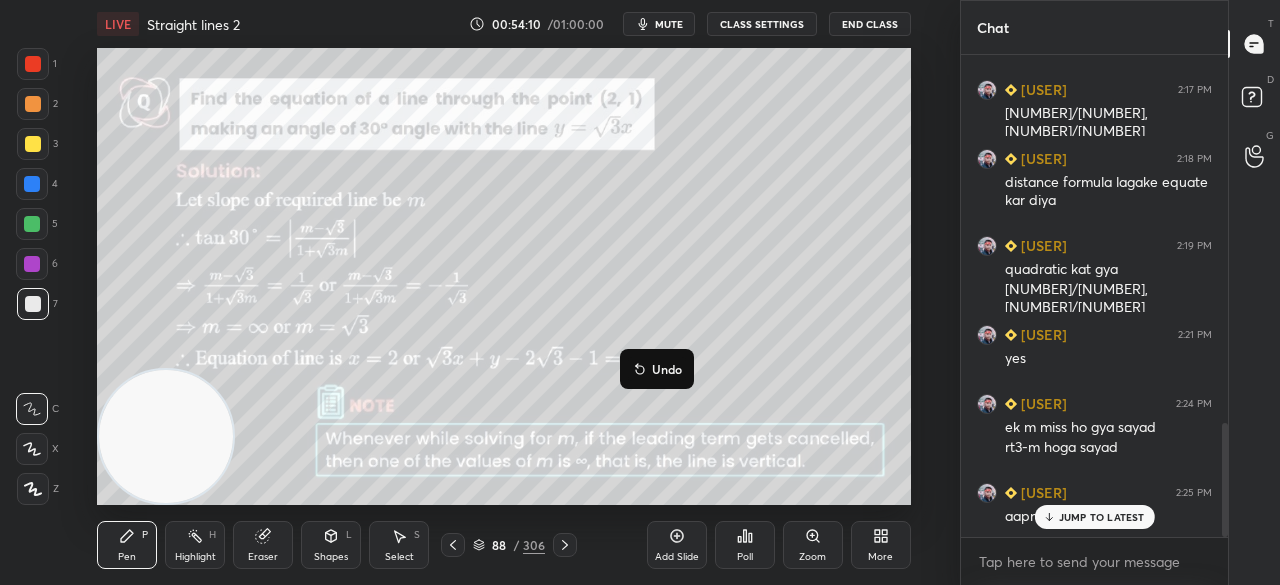 click on "JUMP TO LATEST" at bounding box center (1094, 517) 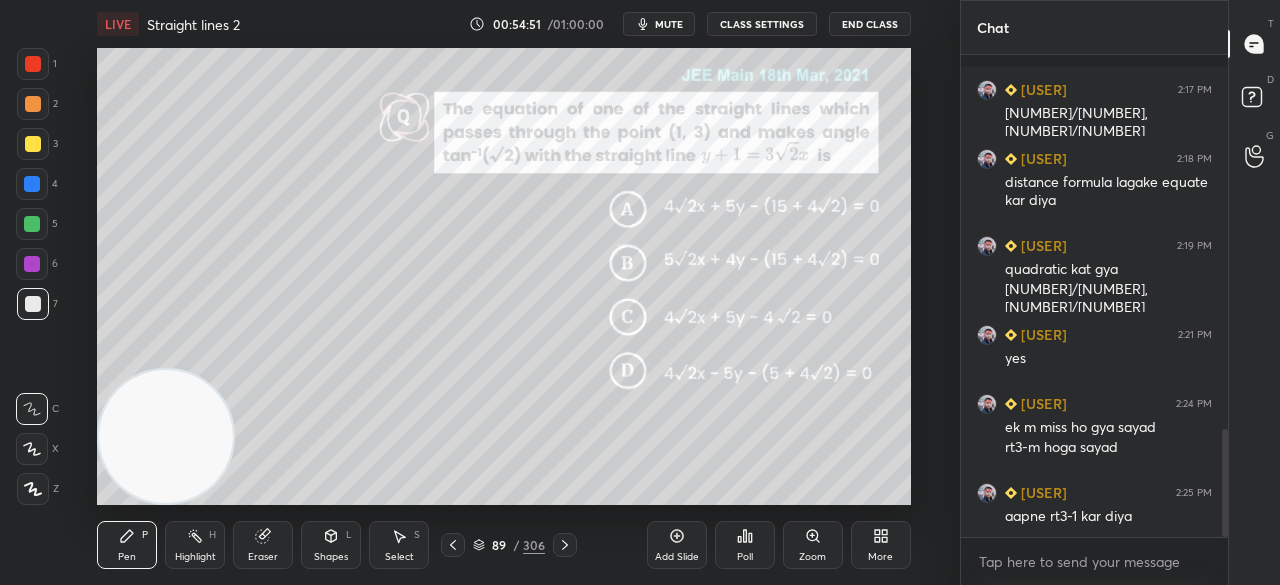 scroll, scrollTop: 1678, scrollLeft: 0, axis: vertical 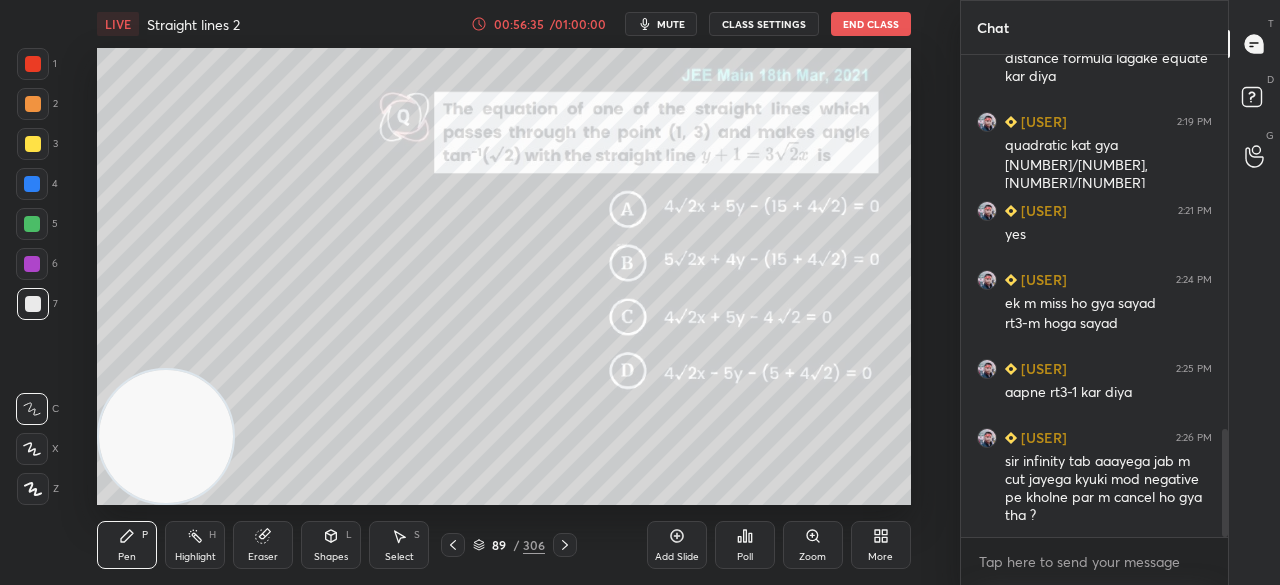 click on "Eraser" at bounding box center [263, 545] 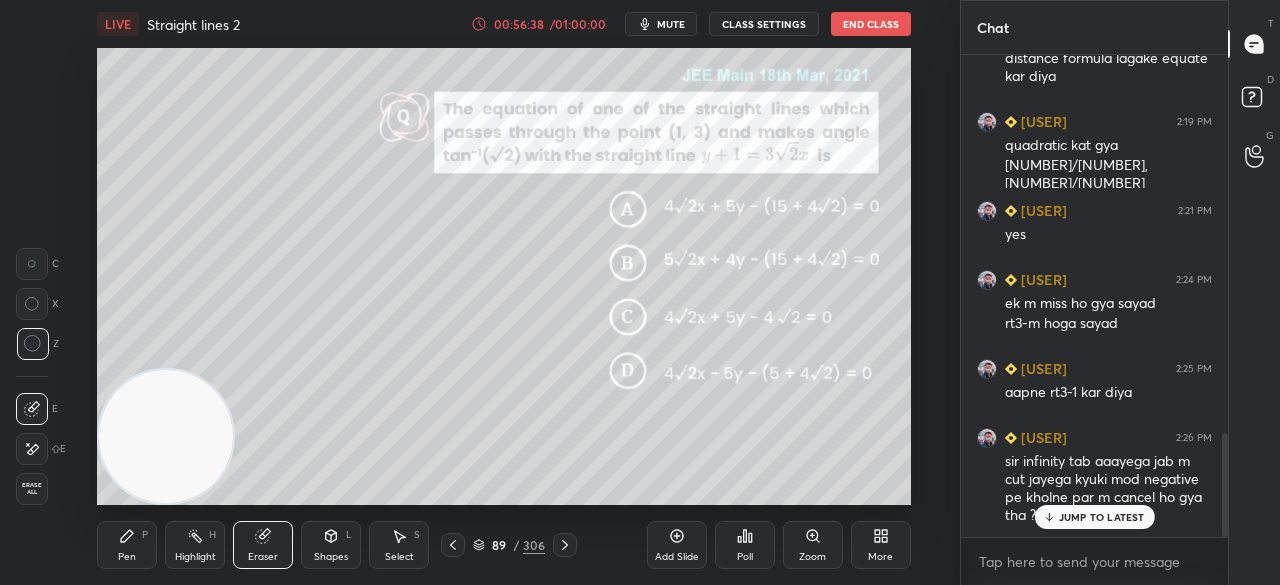 scroll, scrollTop: 1746, scrollLeft: 0, axis: vertical 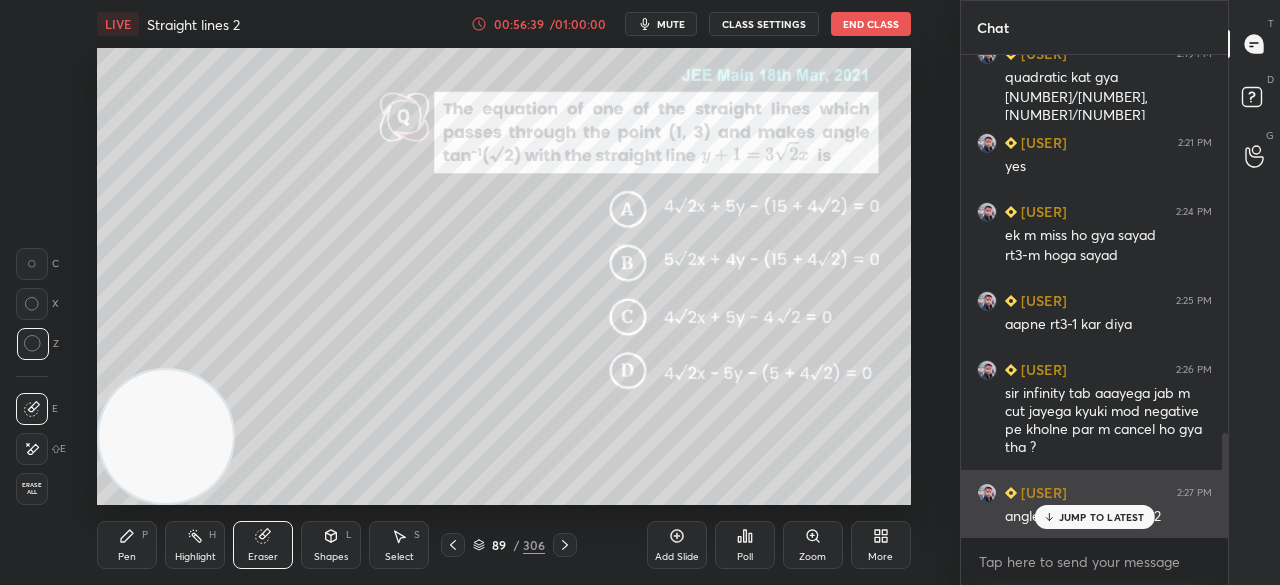 click on "JUMP TO LATEST" at bounding box center [1094, 517] 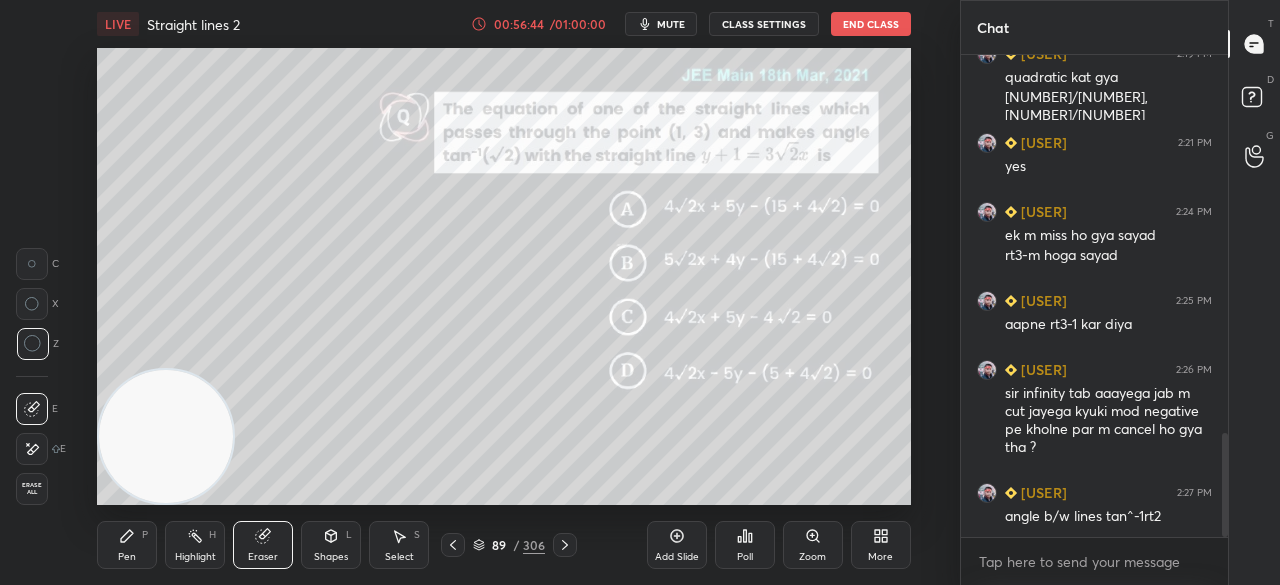 click on "Pen P" at bounding box center (127, 545) 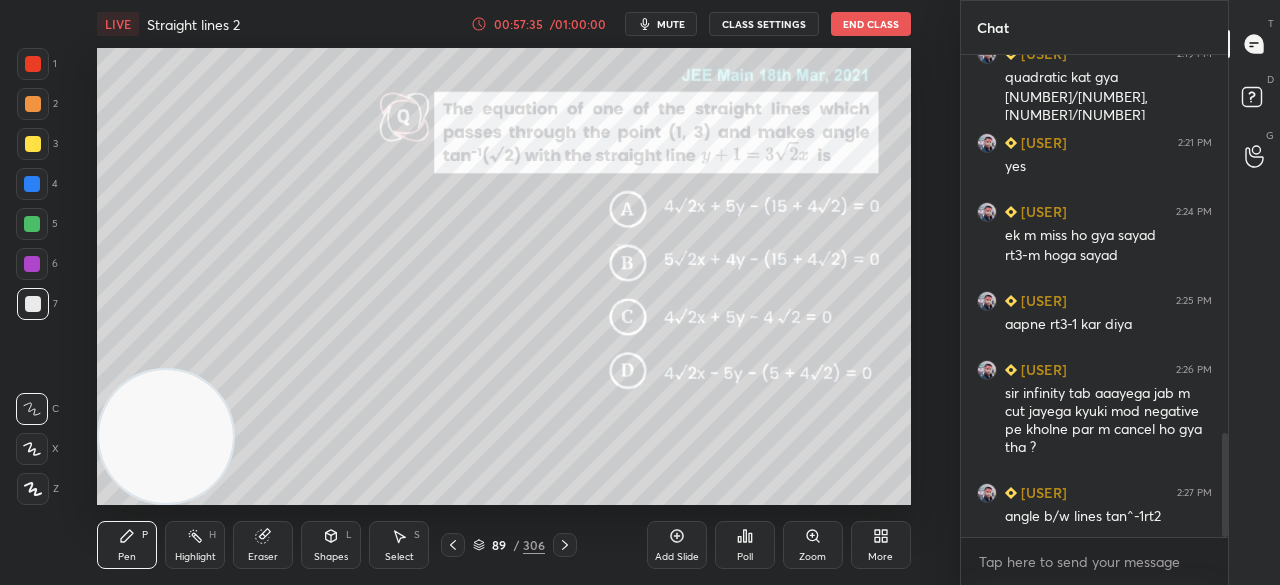 click on "Eraser" at bounding box center [263, 545] 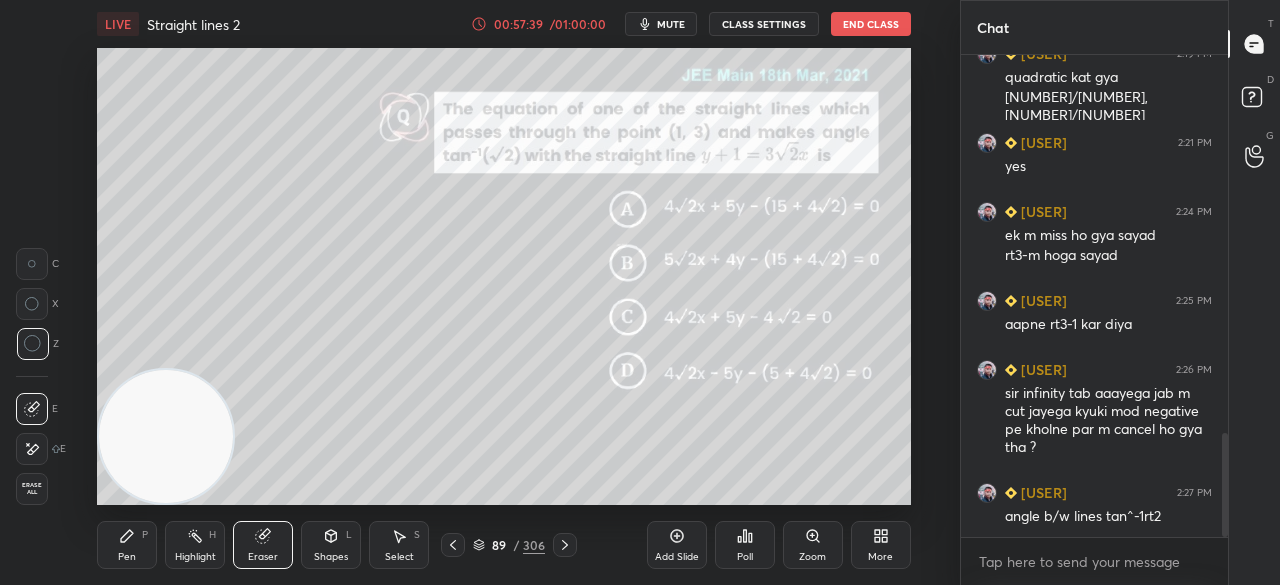 click on "Pen P" at bounding box center (127, 545) 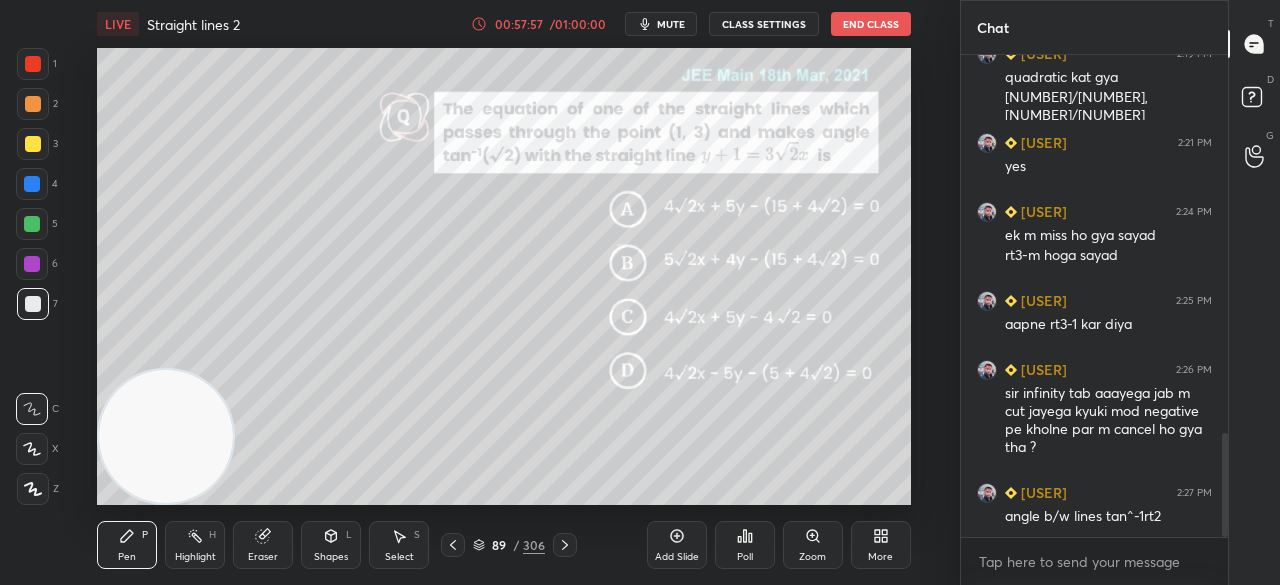 click on "Eraser" at bounding box center [263, 557] 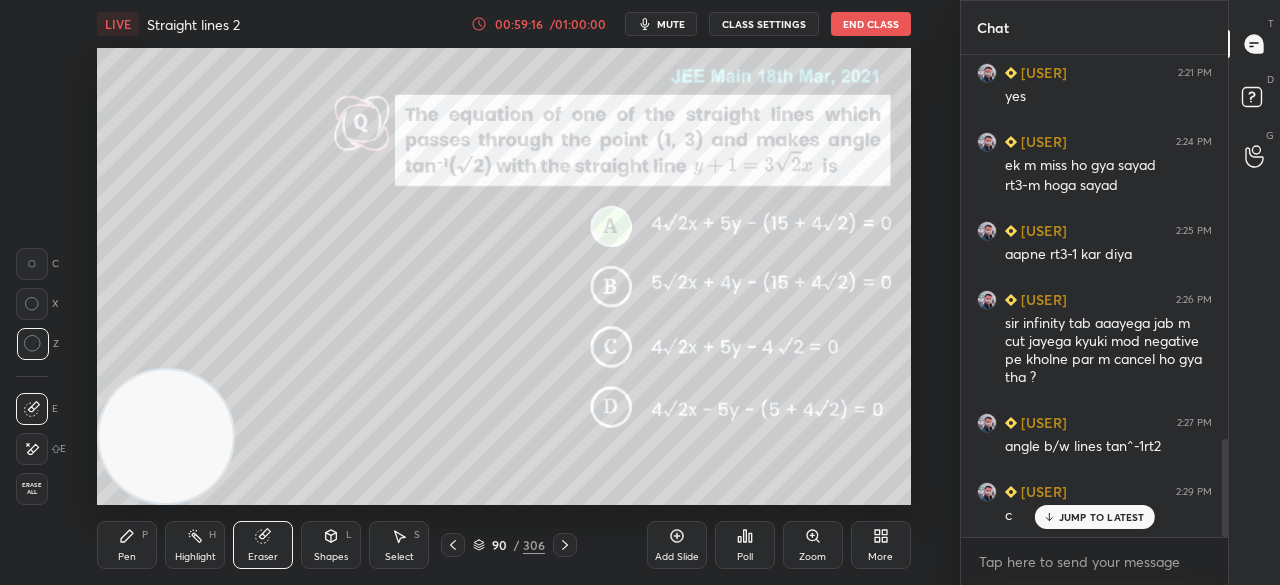 scroll, scrollTop: 1884, scrollLeft: 0, axis: vertical 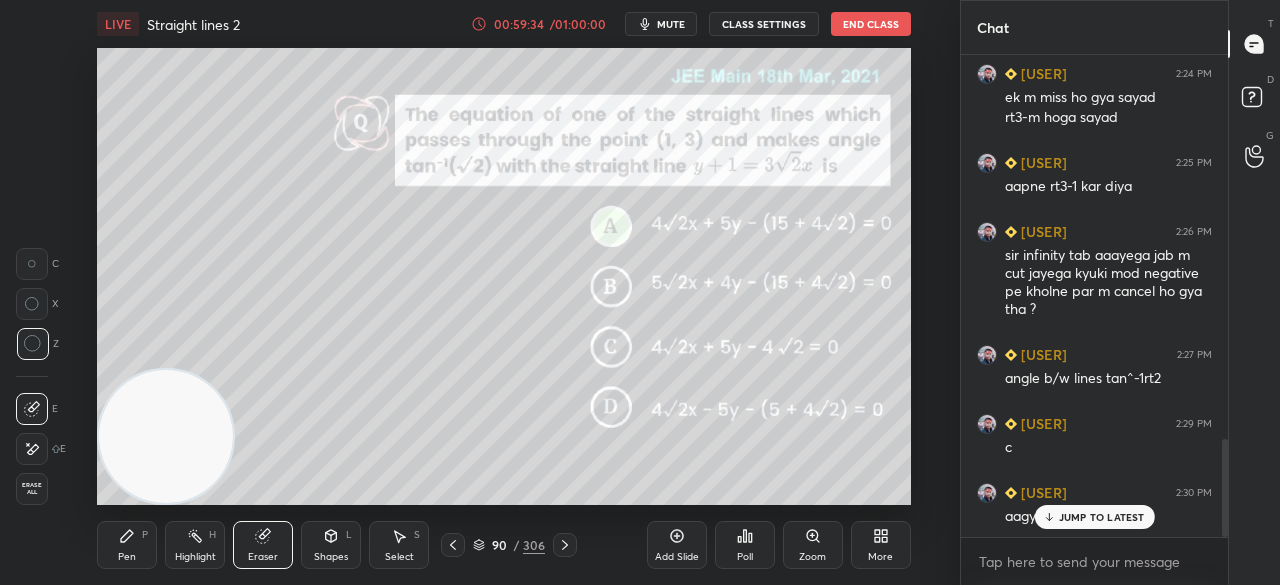 click 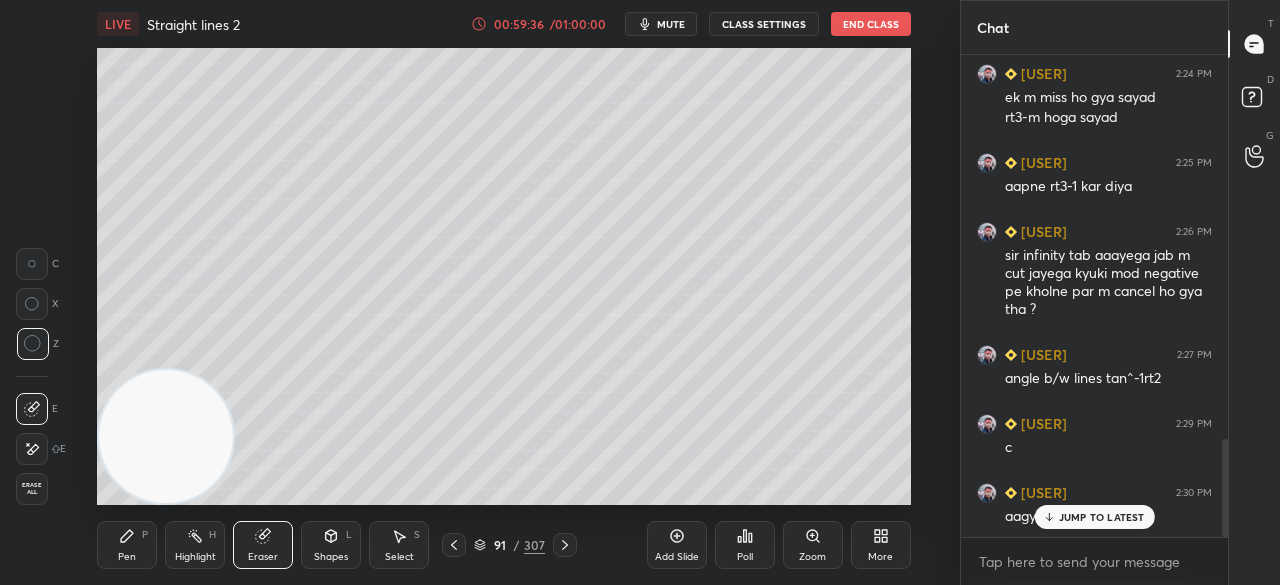 click on "Pen P" at bounding box center (127, 545) 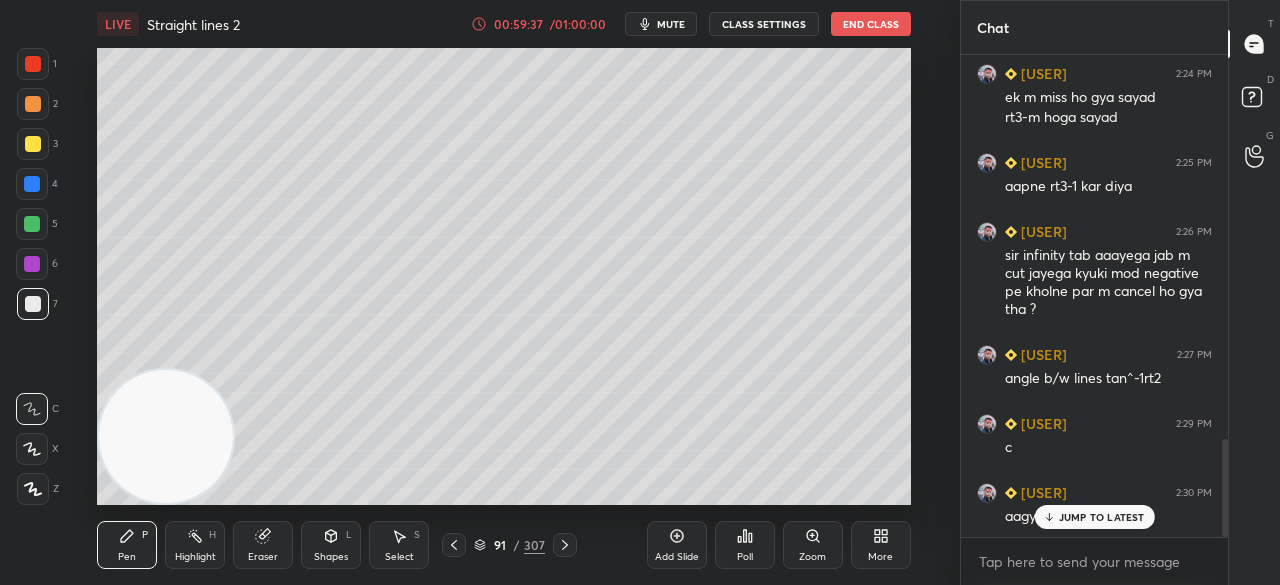 scroll, scrollTop: 1904, scrollLeft: 0, axis: vertical 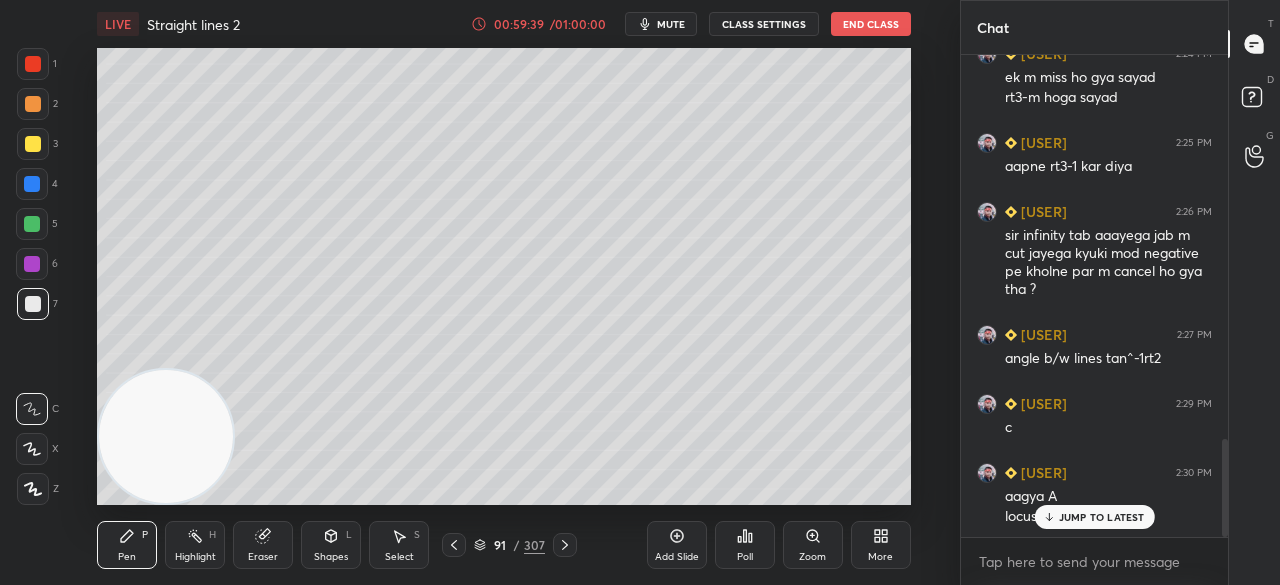 click on "JUMP TO LATEST" at bounding box center [1102, 517] 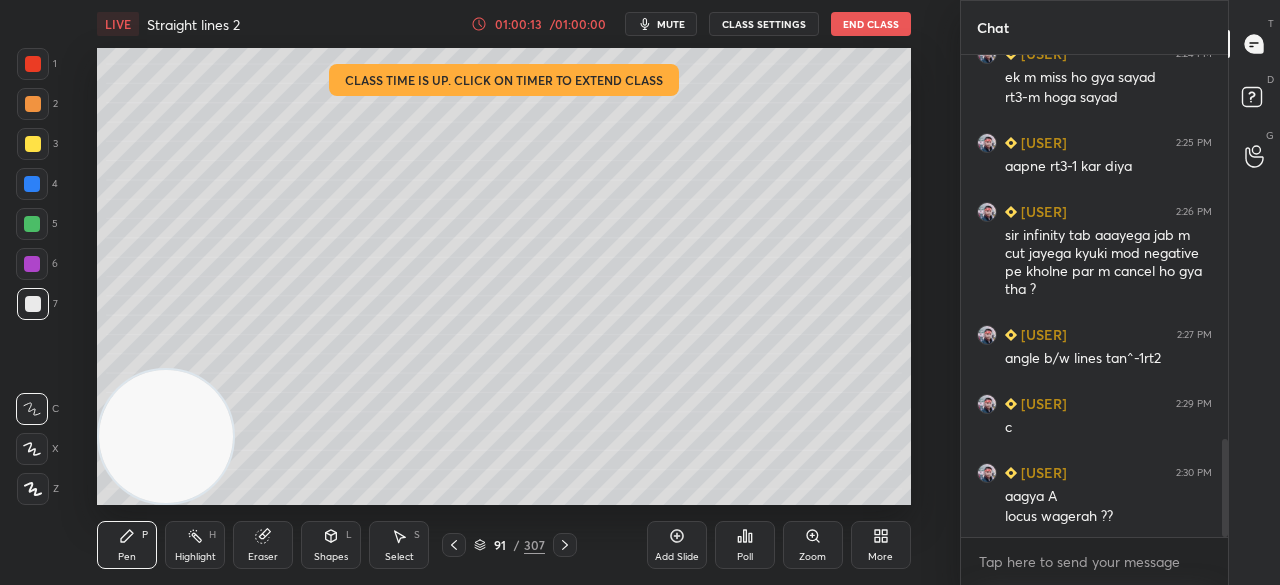 click on "01:00:13 / 01:00:00" at bounding box center [540, 24] 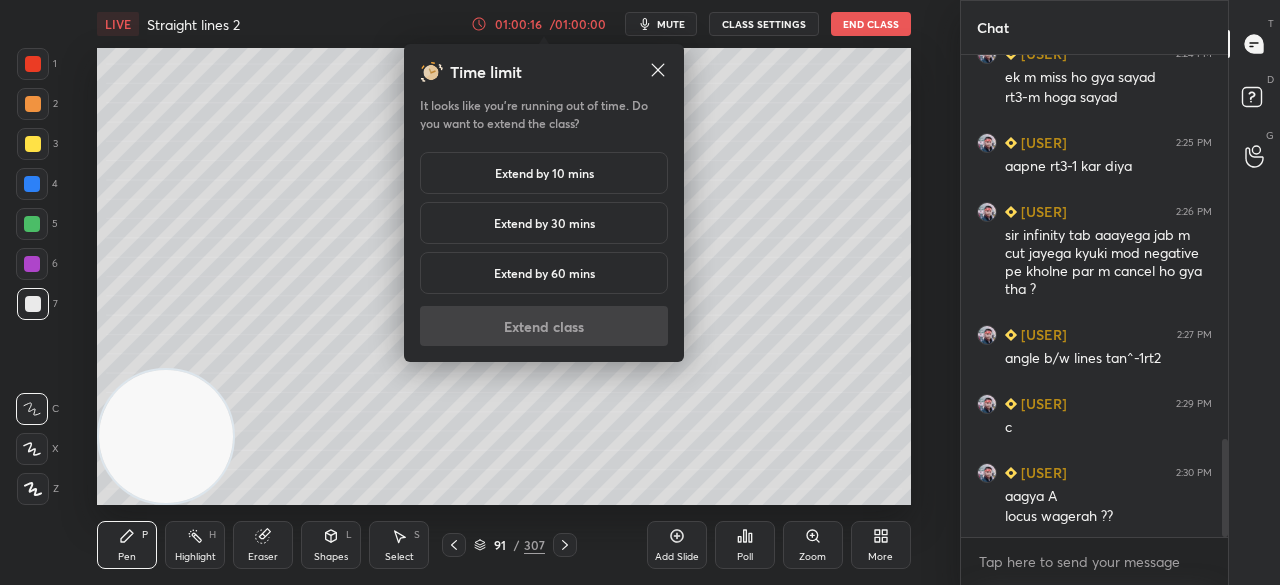 click on "Extend by 10 mins" at bounding box center (544, 173) 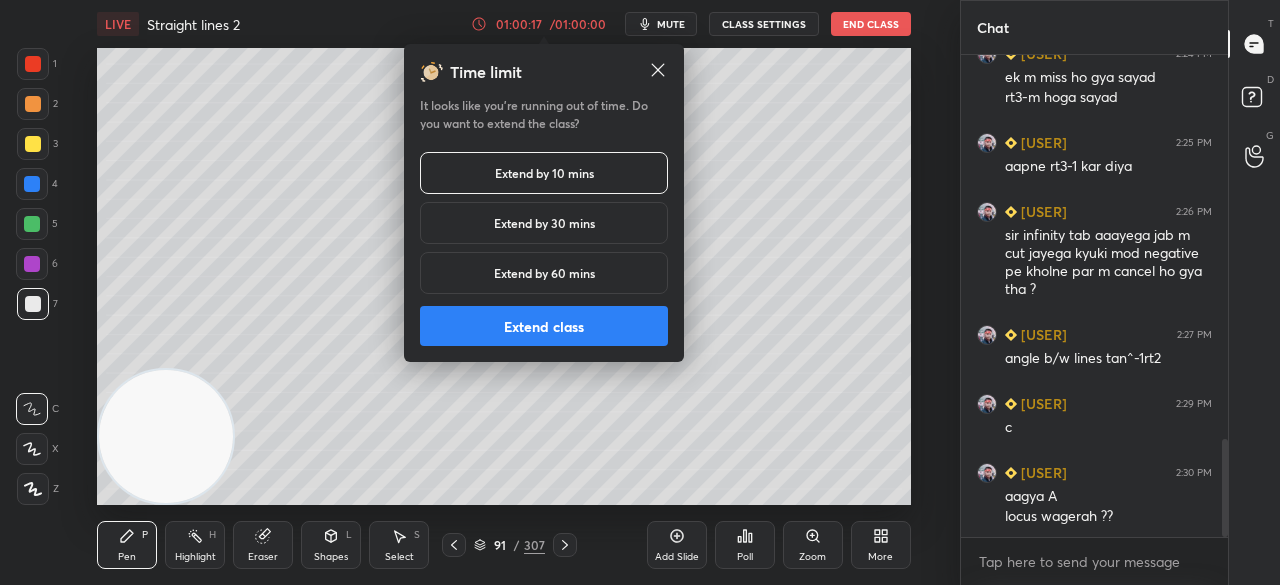 click on "Extend class" at bounding box center [544, 326] 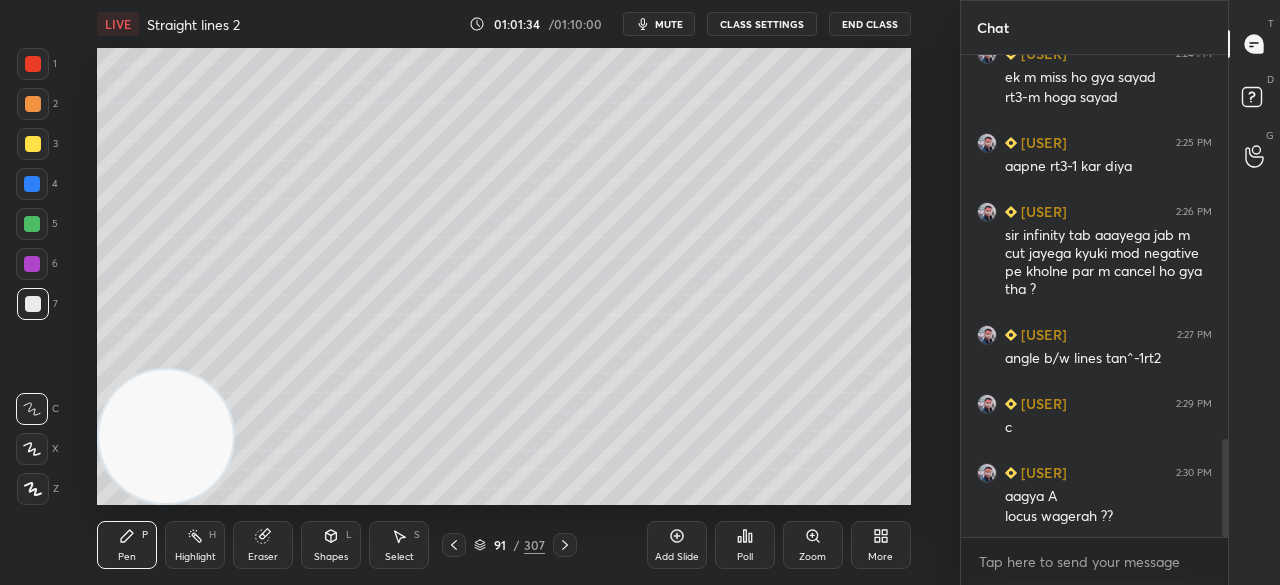 click 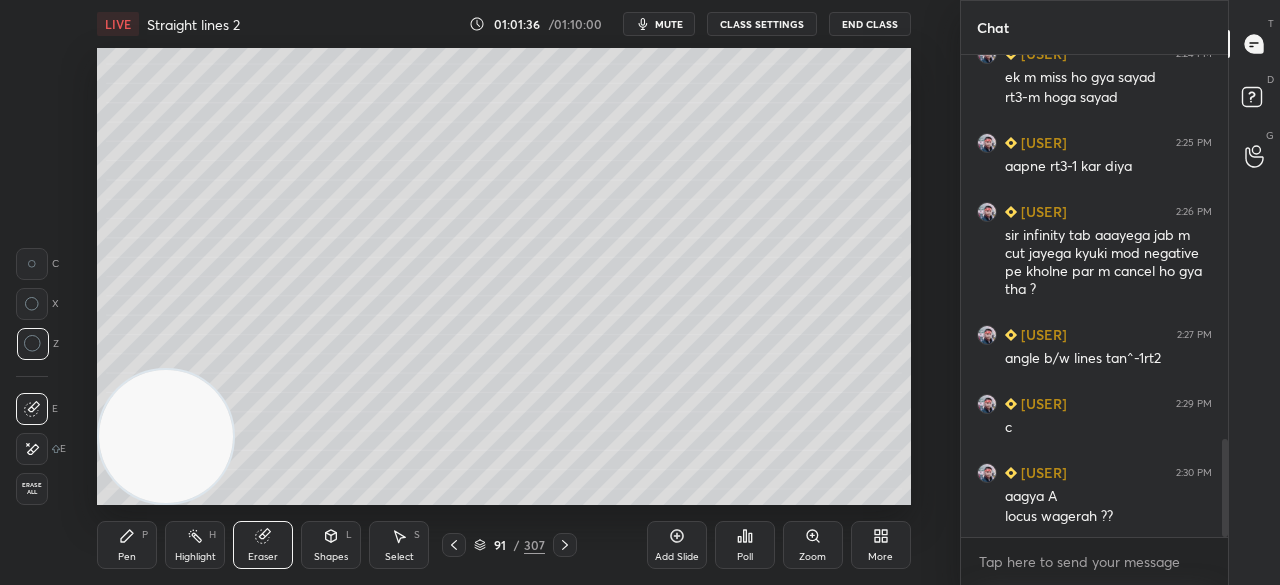 drag, startPoint x: 138, startPoint y: 547, endPoint x: 216, endPoint y: 489, distance: 97.20082 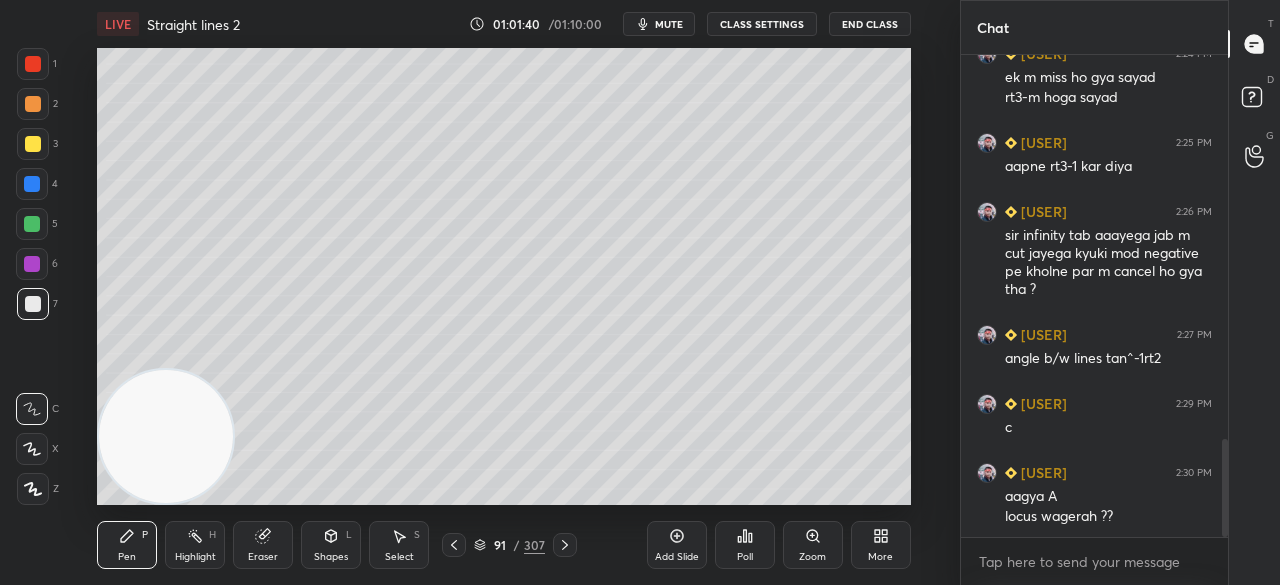 drag, startPoint x: 280, startPoint y: 548, endPoint x: 334, endPoint y: 523, distance: 59.5063 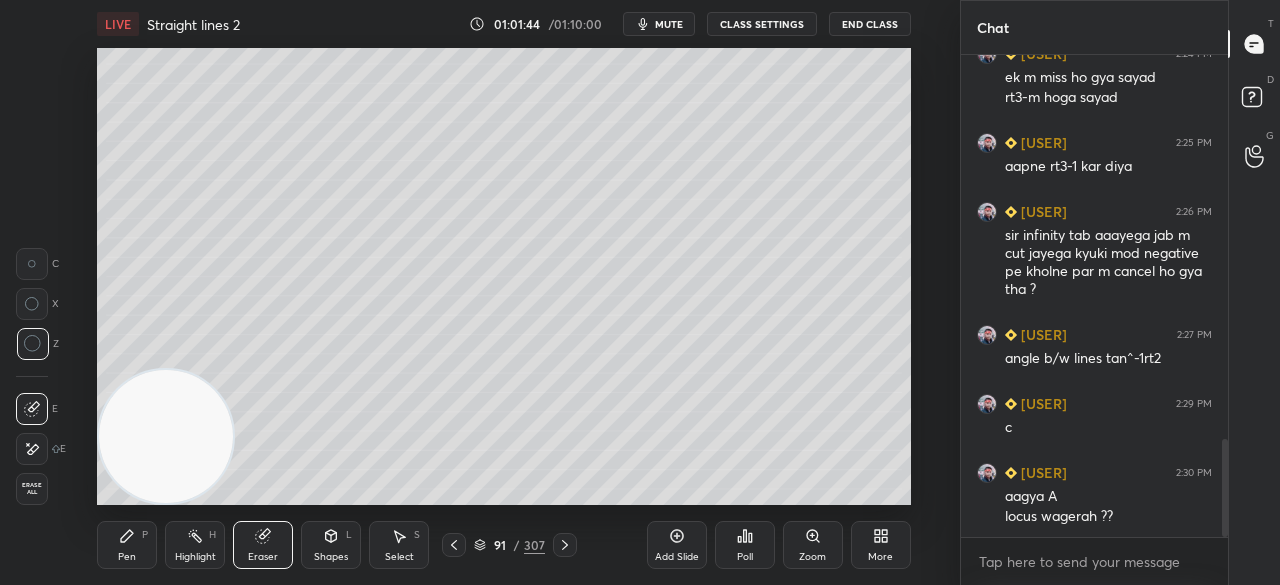 drag, startPoint x: 124, startPoint y: 555, endPoint x: 134, endPoint y: 551, distance: 10.770329 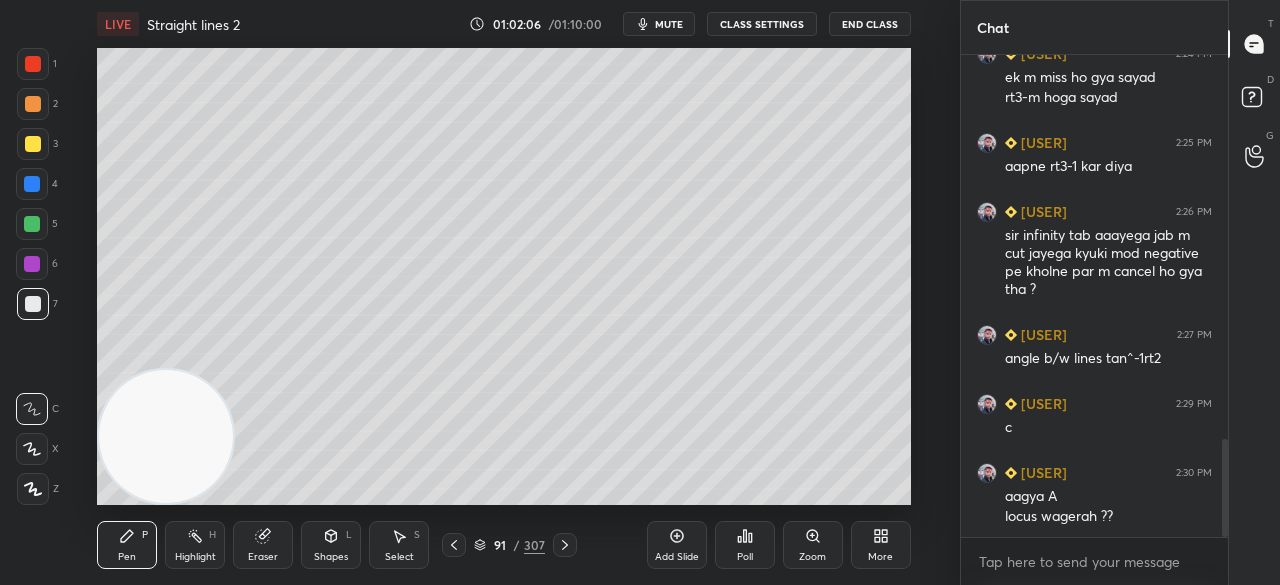 scroll, scrollTop: 1974, scrollLeft: 0, axis: vertical 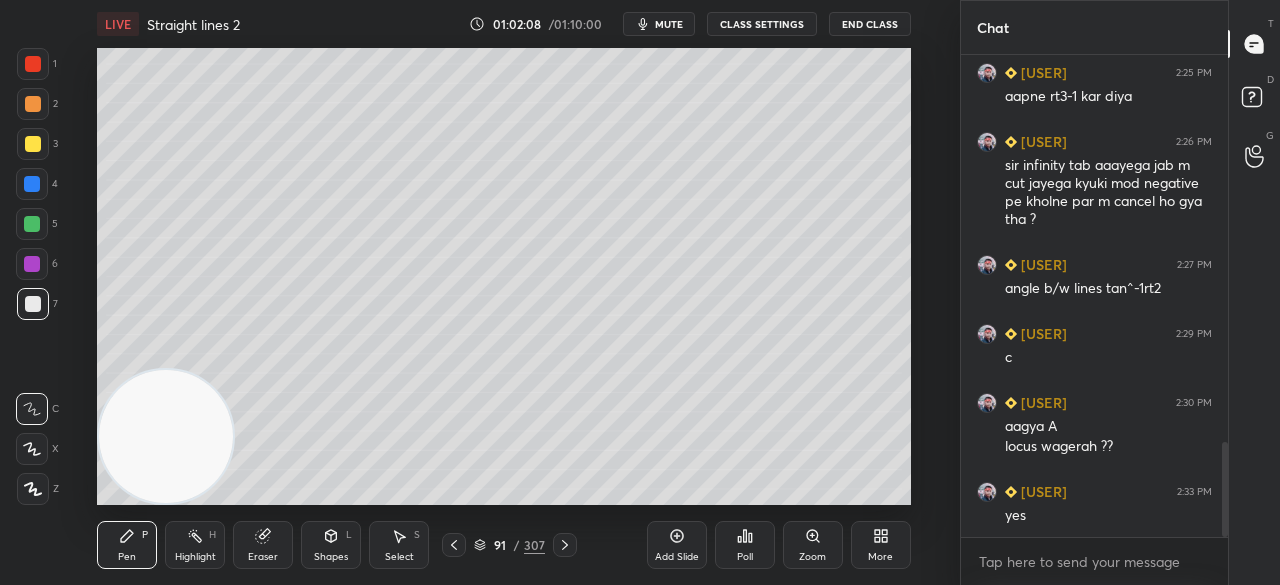 click 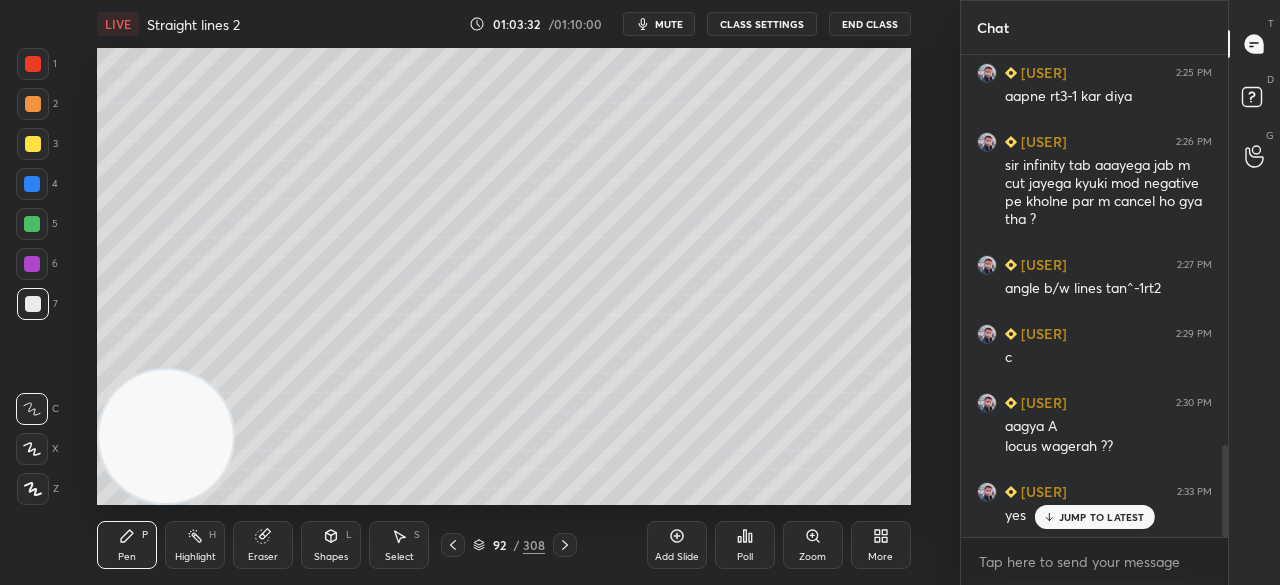 scroll, scrollTop: 2042, scrollLeft: 0, axis: vertical 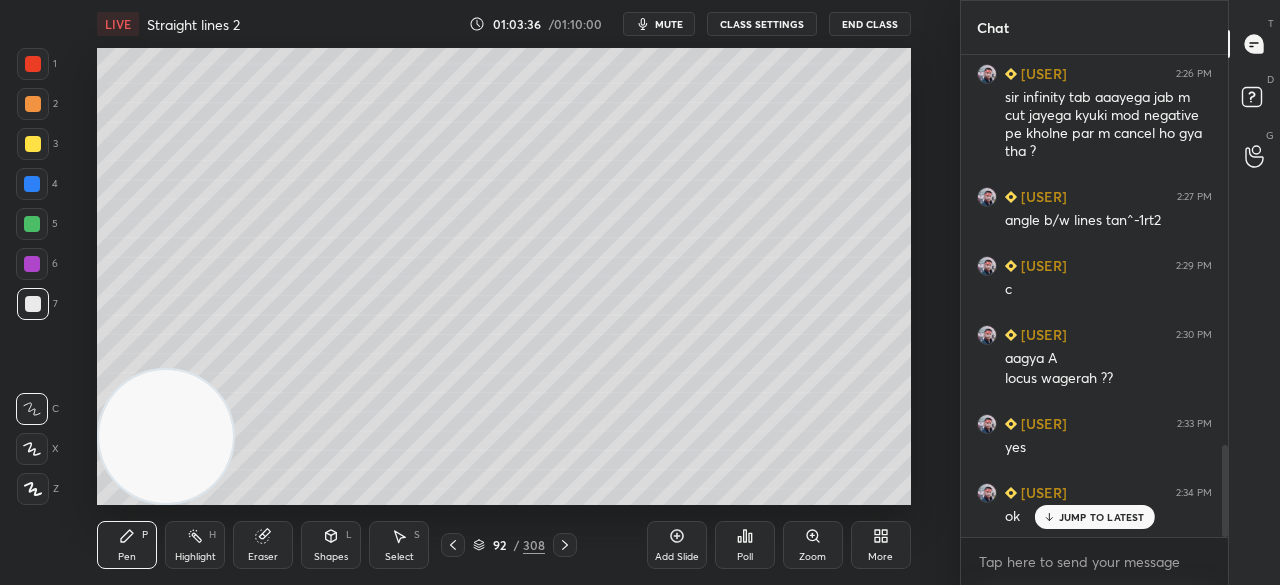 click on "End Class" at bounding box center [870, 24] 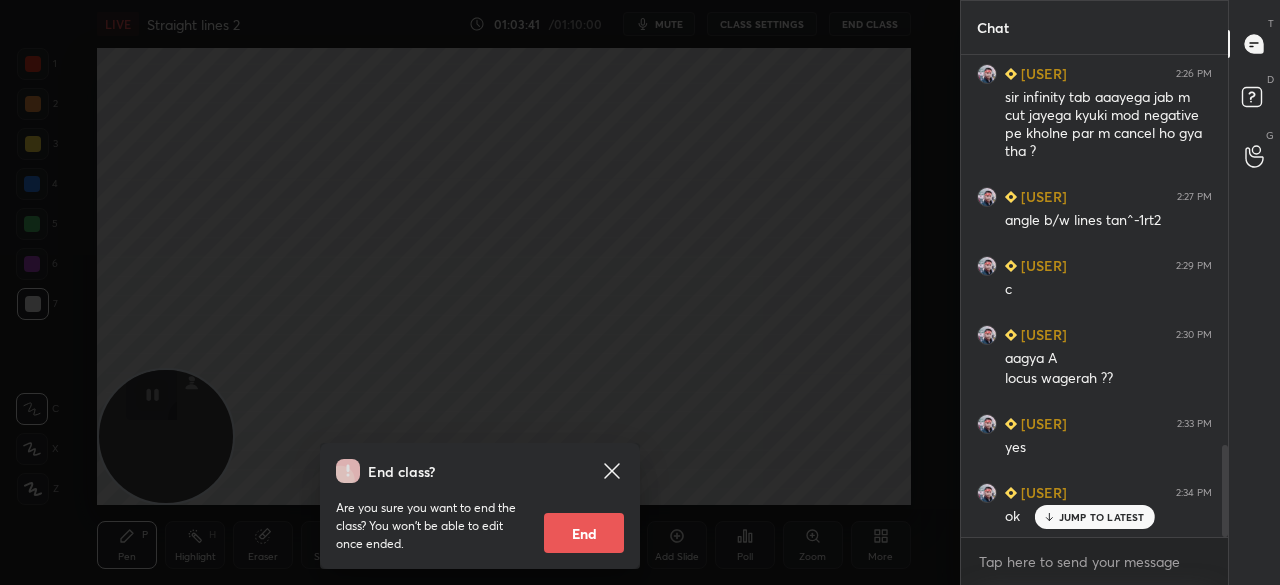 click on "End" at bounding box center [584, 533] 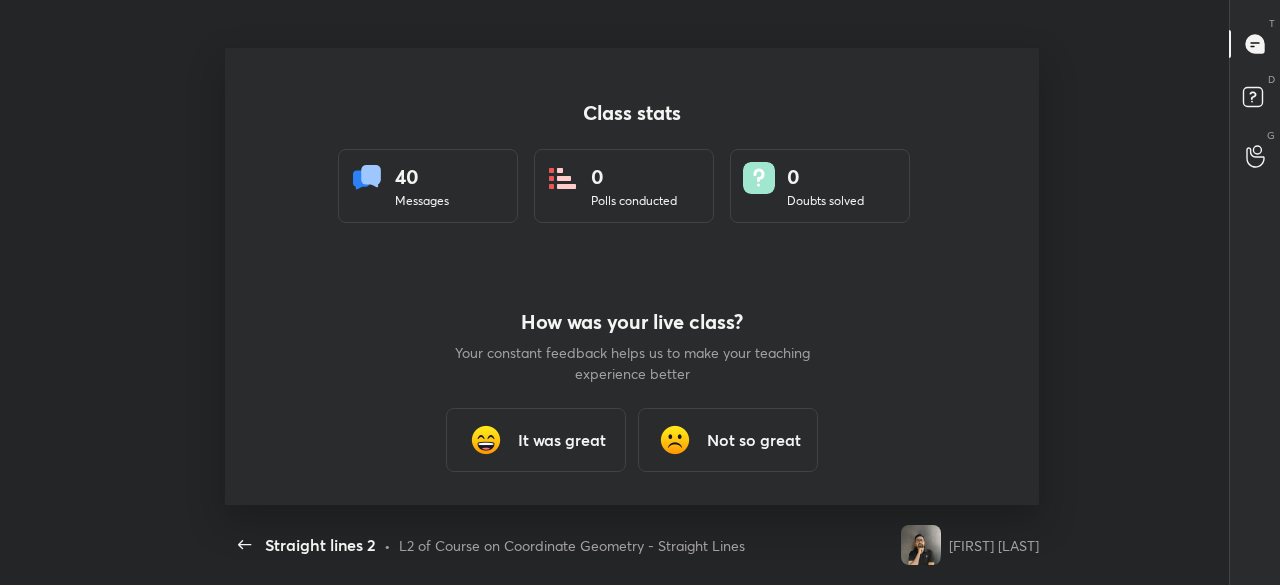 scroll, scrollTop: 99542, scrollLeft: 98859, axis: both 